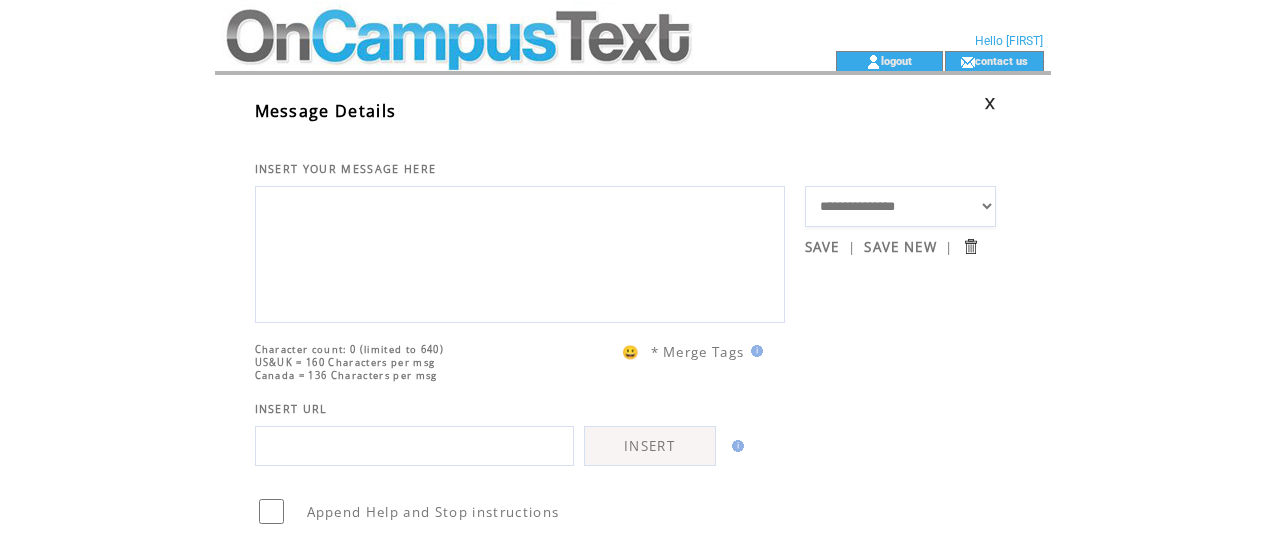 scroll, scrollTop: 0, scrollLeft: 0, axis: both 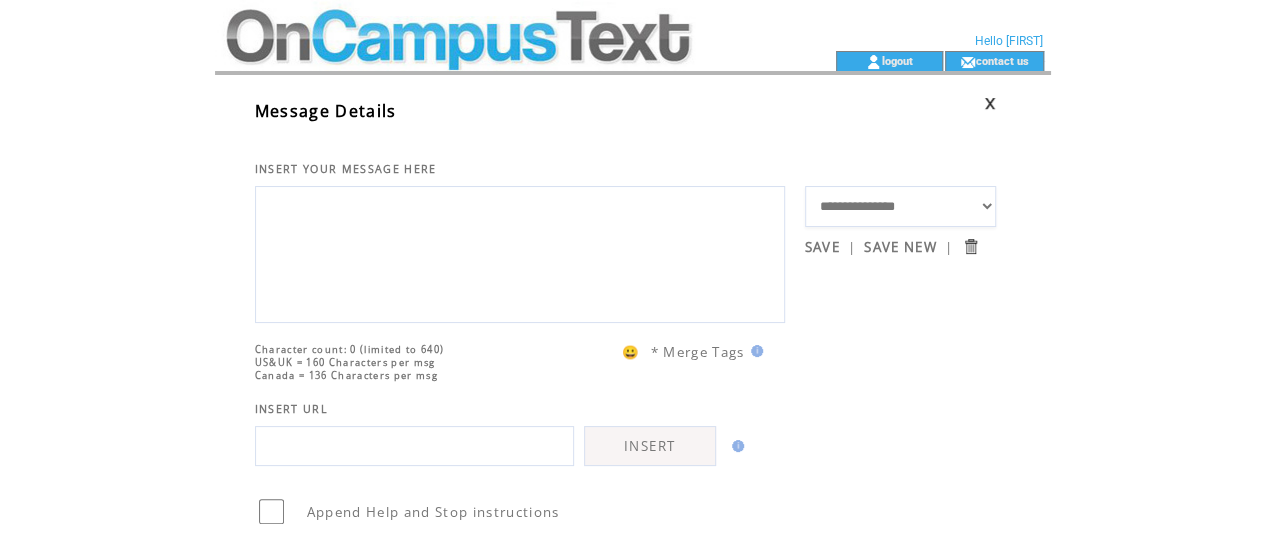 click at bounding box center (489, 25) 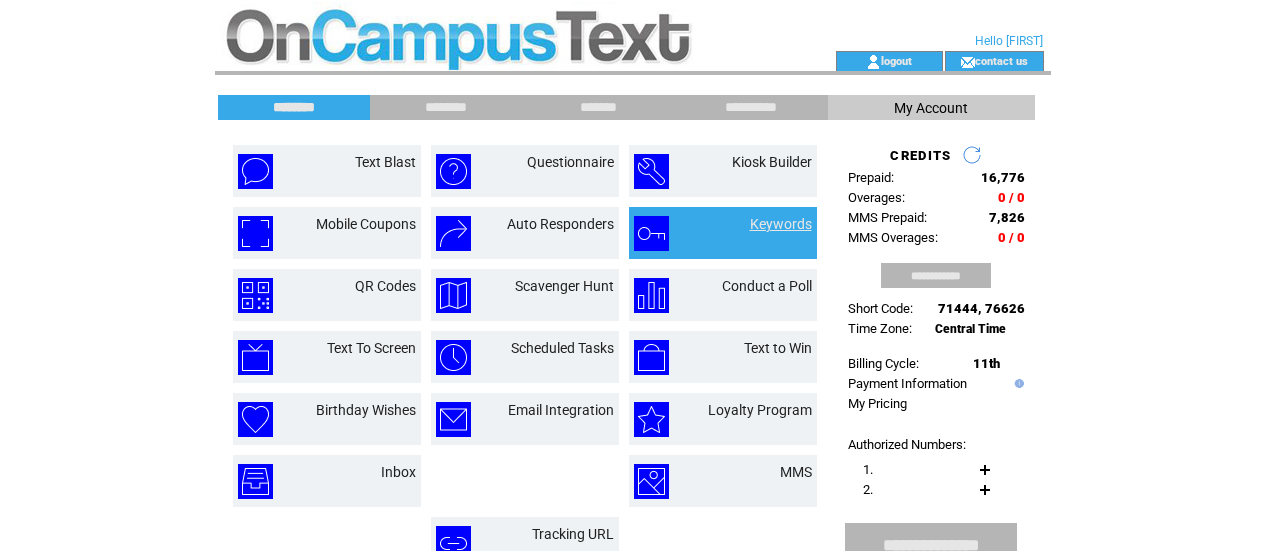scroll, scrollTop: 0, scrollLeft: 0, axis: both 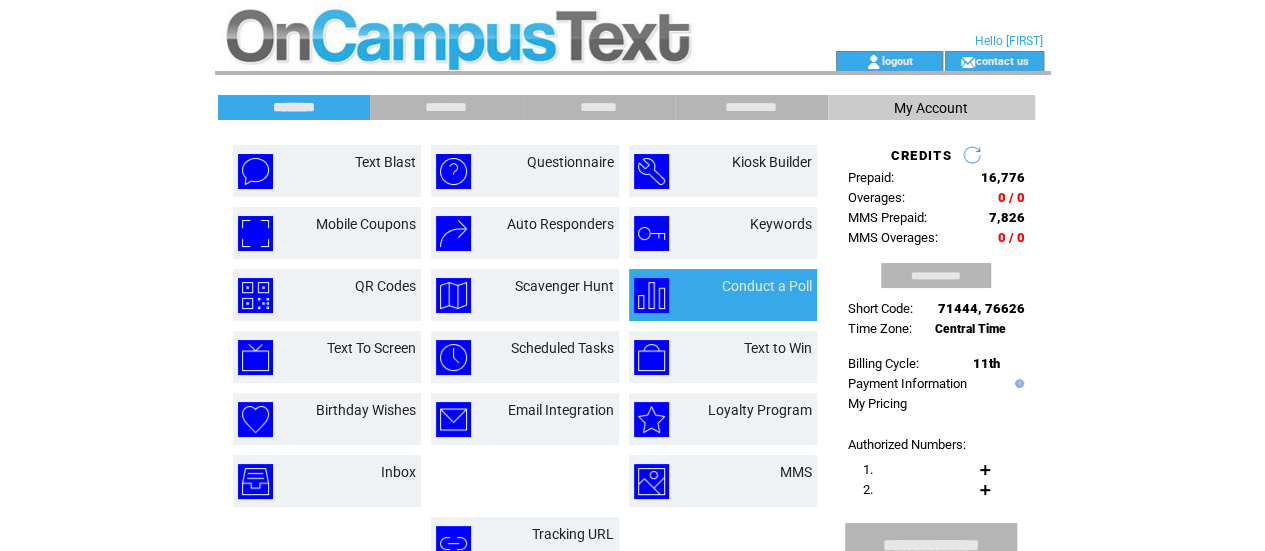 click on "Conduct a Poll" at bounding box center (767, 286) 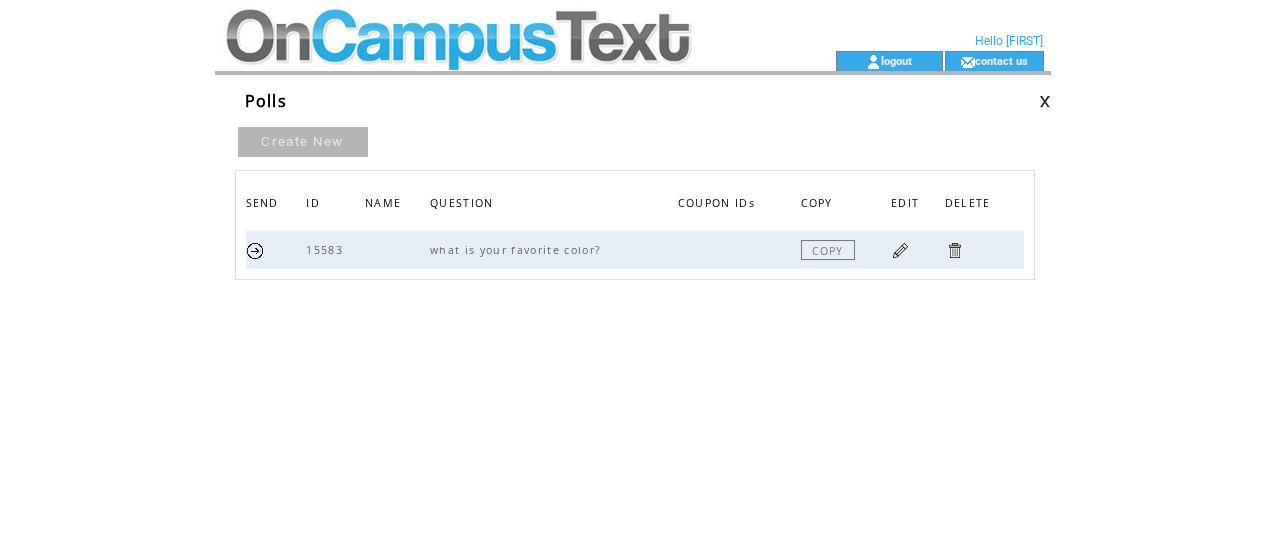 scroll, scrollTop: 0, scrollLeft: 0, axis: both 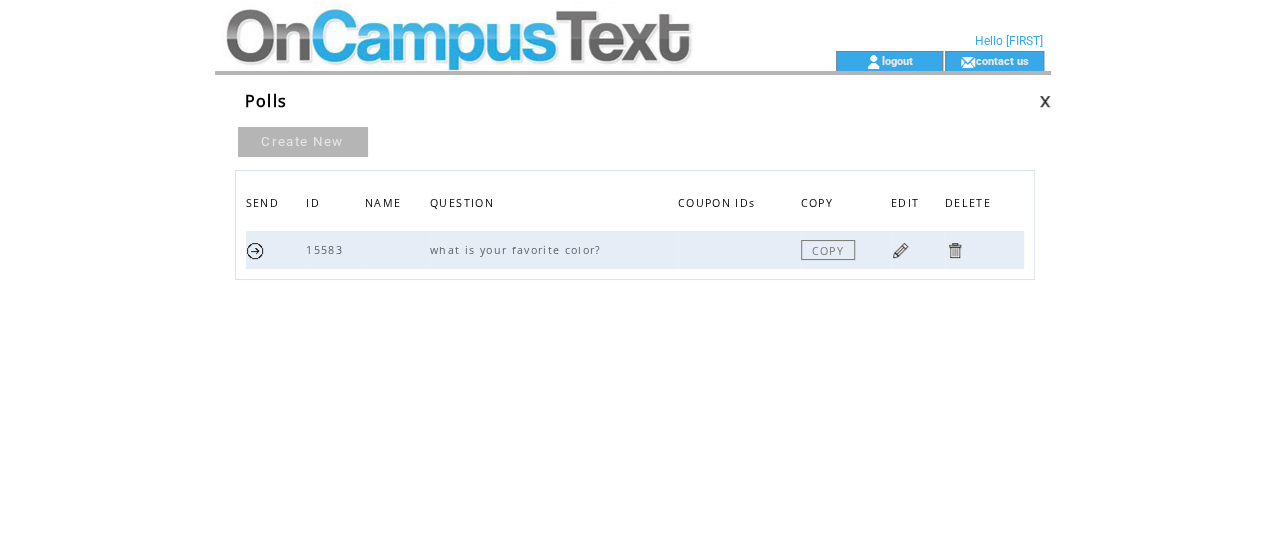 click at bounding box center (900, 250) 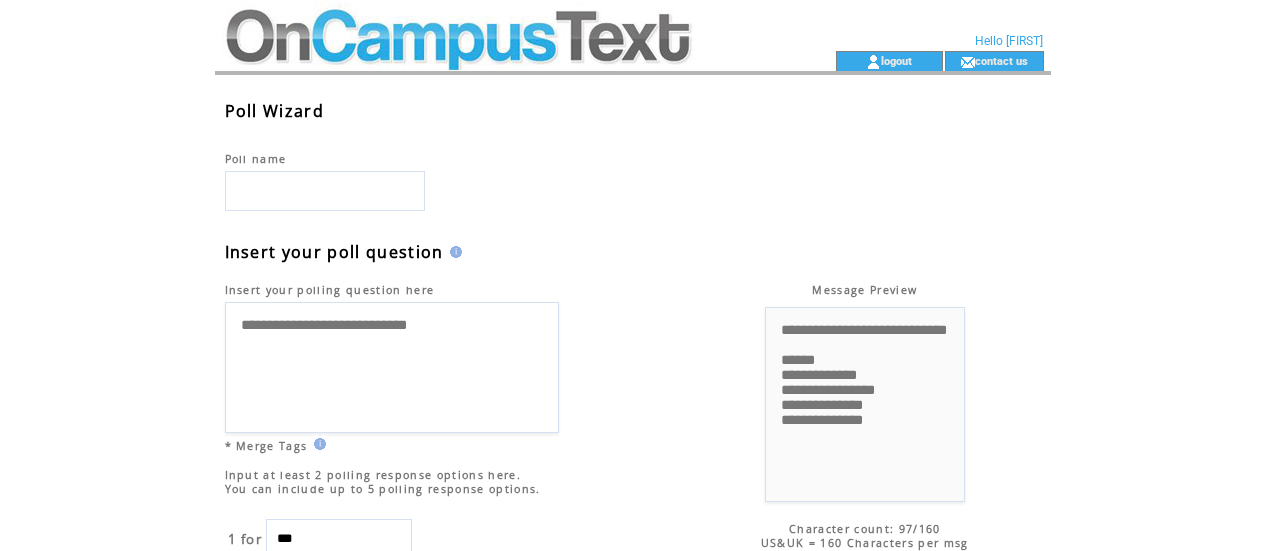 scroll, scrollTop: 0, scrollLeft: 0, axis: both 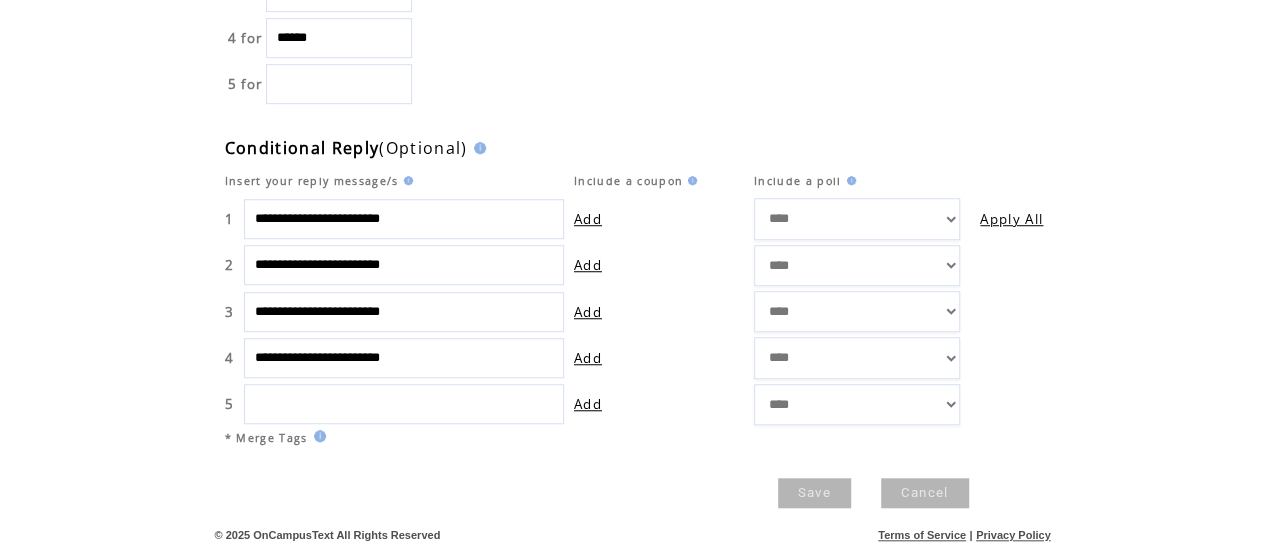 click on "Save" at bounding box center (814, 493) 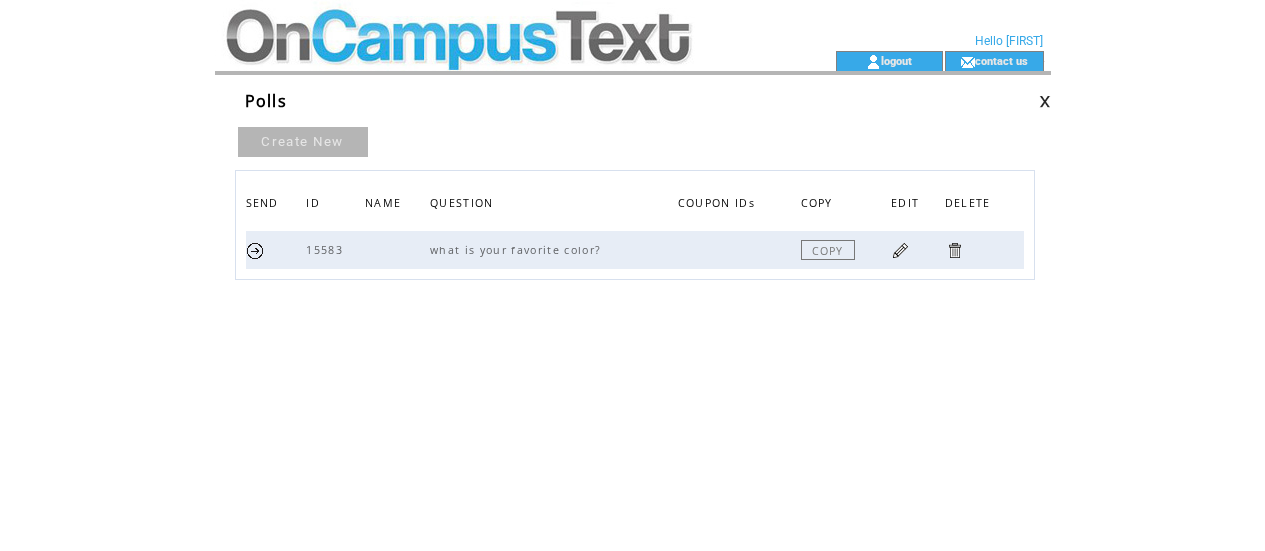 scroll, scrollTop: 0, scrollLeft: 0, axis: both 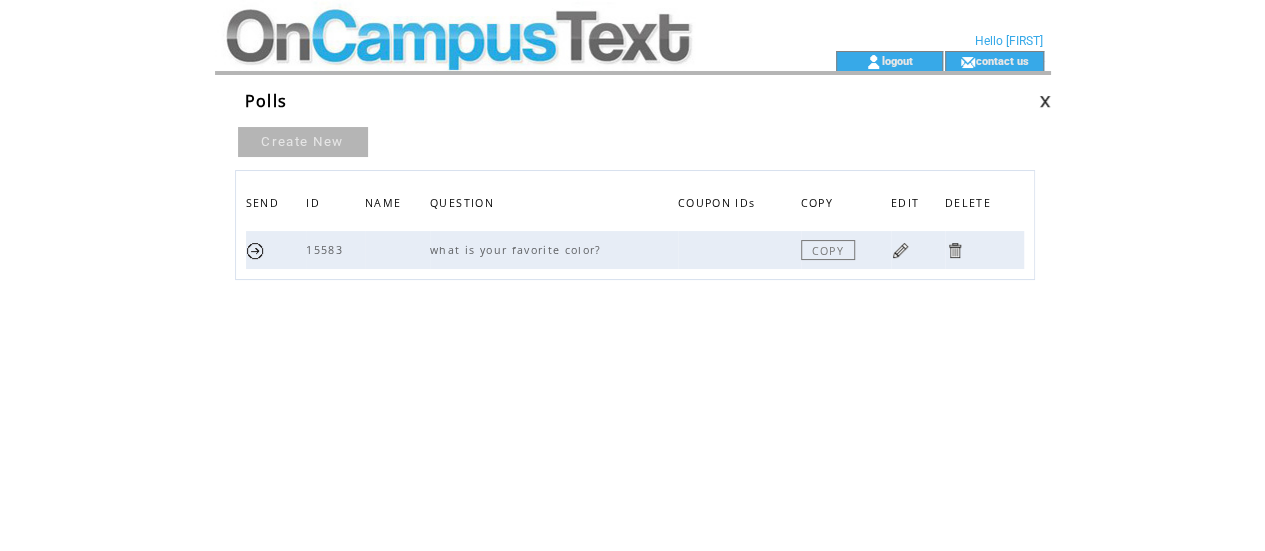 click at bounding box center [255, 250] 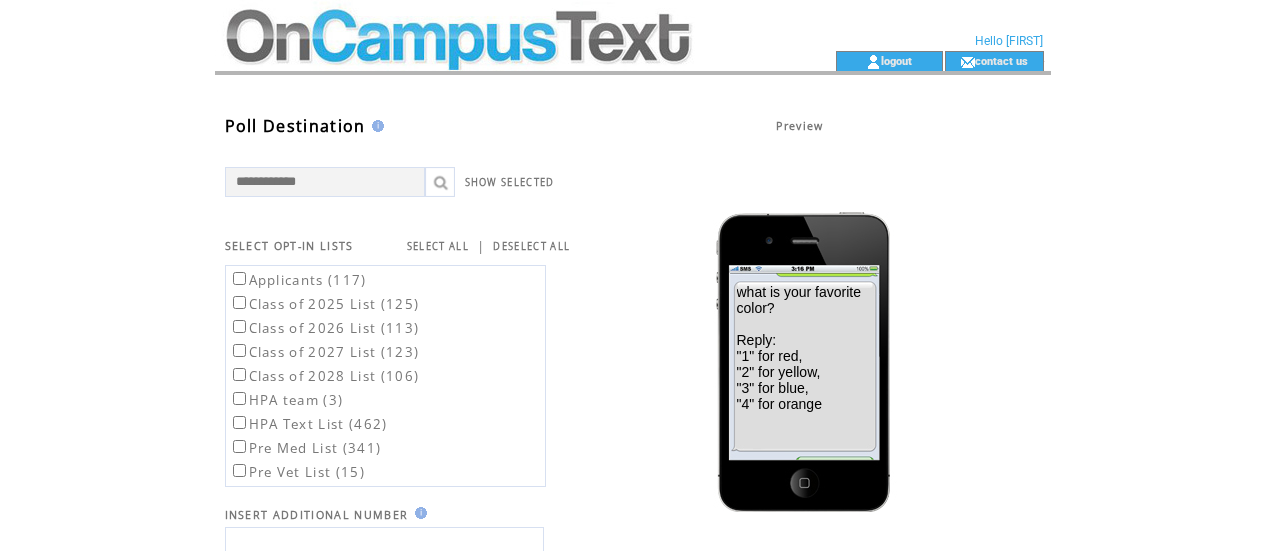 scroll, scrollTop: 0, scrollLeft: 0, axis: both 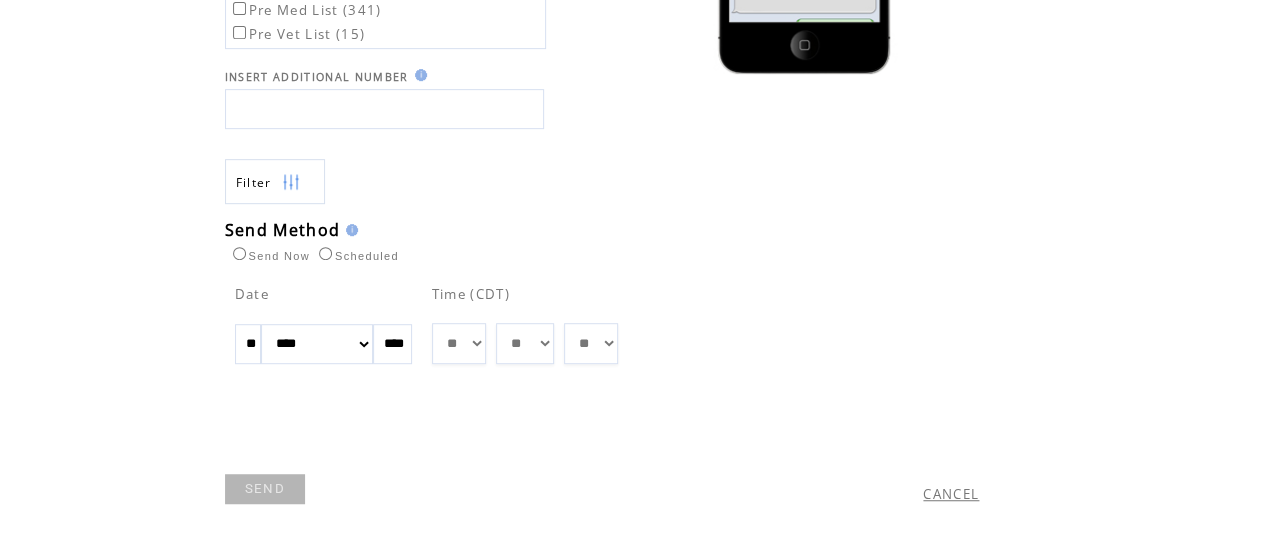click on "** 	 ** 	 ** 	 ** 	 ** 	 ** 	 ** 	 ** 	 ** 	 ** 	 ** 	 ** 	 **" at bounding box center (459, 343) 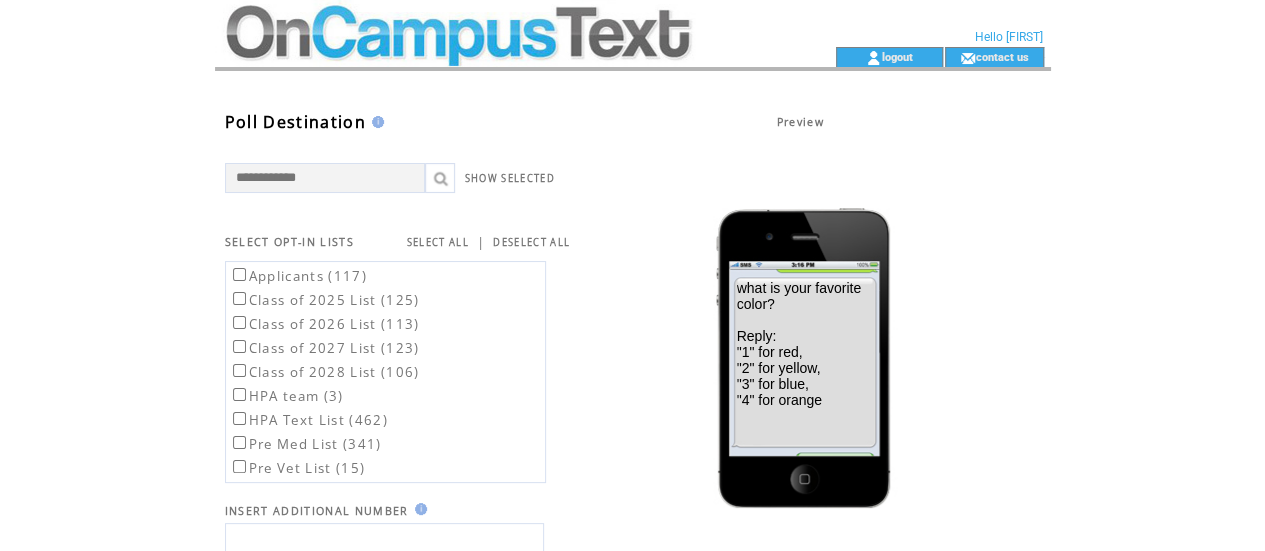 scroll, scrollTop: 0, scrollLeft: 0, axis: both 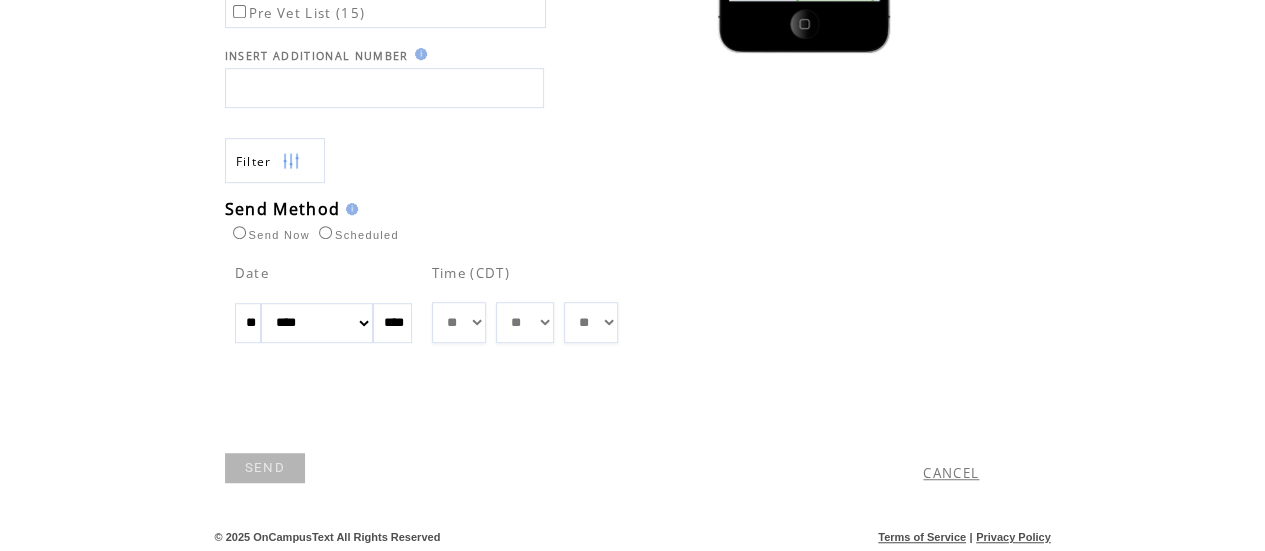 click on "SEND" at bounding box center [265, 468] 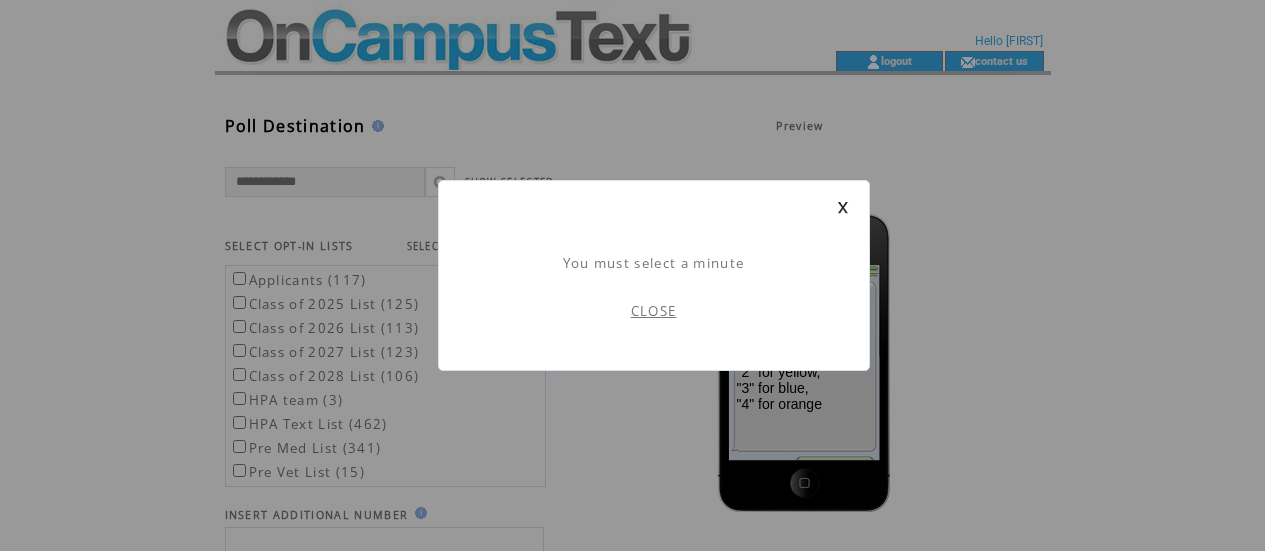scroll, scrollTop: 1, scrollLeft: 0, axis: vertical 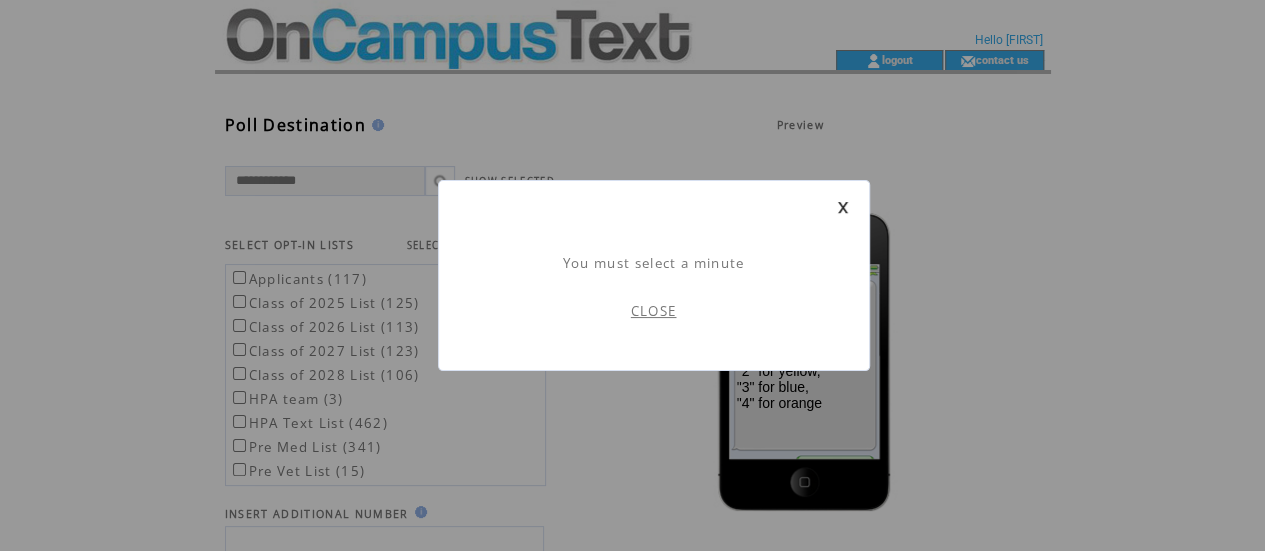click on "CLOSE" at bounding box center [654, 311] 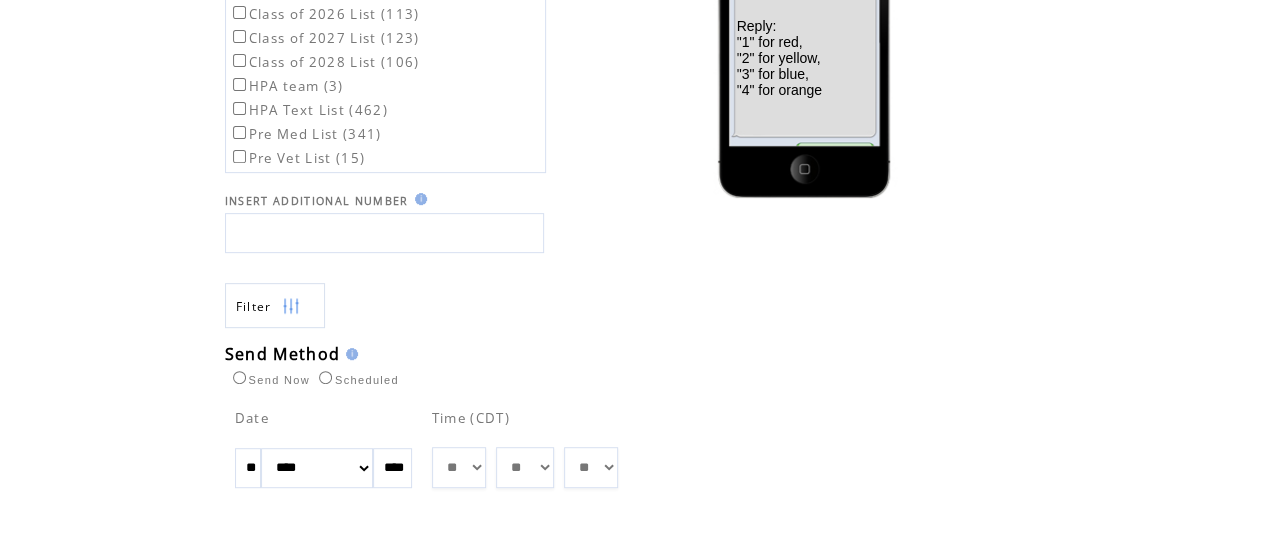 scroll, scrollTop: 309, scrollLeft: 0, axis: vertical 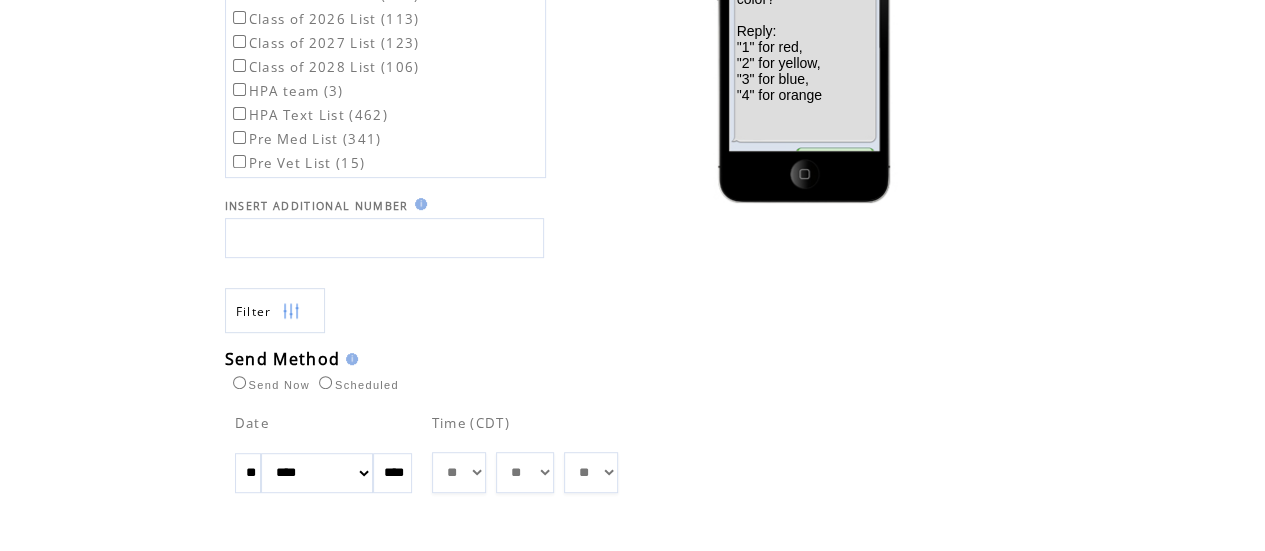 click on "** 	 ** 	 ** 	 ** 	 ** 	 ** 	 ** 	 ** 	 ** 	 ** 	 ** 	 ** 	 ** 	 ** 	 ** 	 ** 	 ** 	 ** 	 ** 	 ** 	 ** 	 ** 	 ** 	 ** 	 ** 	 ** 	 ** 	 ** 	 ** 	 ** 	 ** 	 ** 	 ** 	 ** 	 ** 	 ** 	 ** 	 ** 	 ** 	 ** 	 ** 	 ** 	 ** 	 ** 	 ** 	 ** 	 ** 	 ** 	 ** 	 ** 	 ** 	 ** 	 ** 	 ** 	 ** 	 ** 	 ** 	 ** 	 ** 	 ** 	 **" at bounding box center [525, 472] 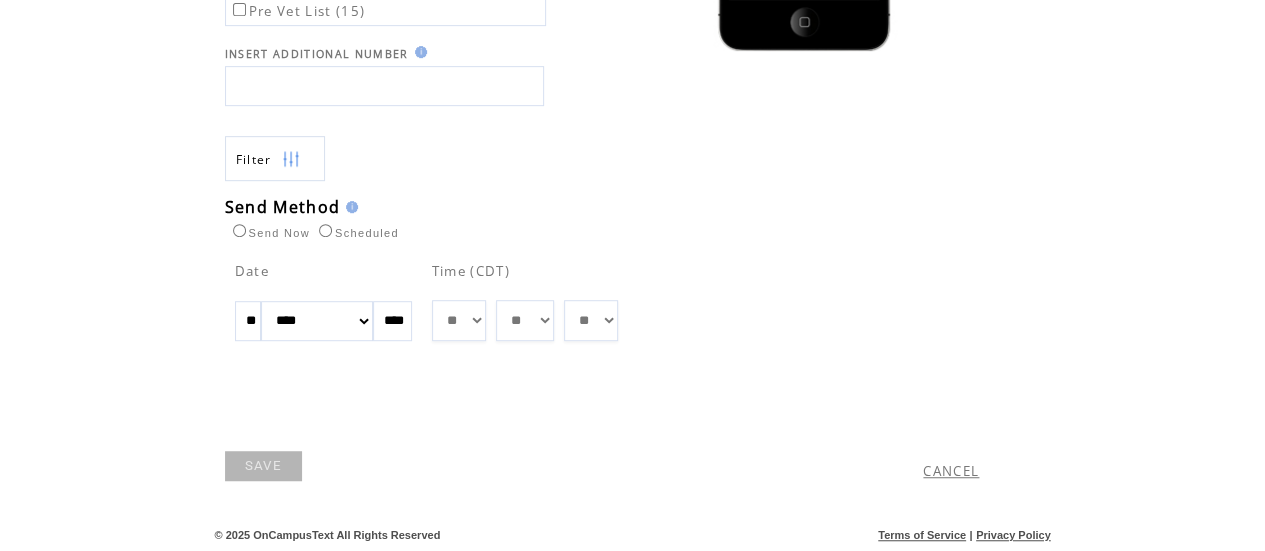 click on "SAVE" at bounding box center (263, 466) 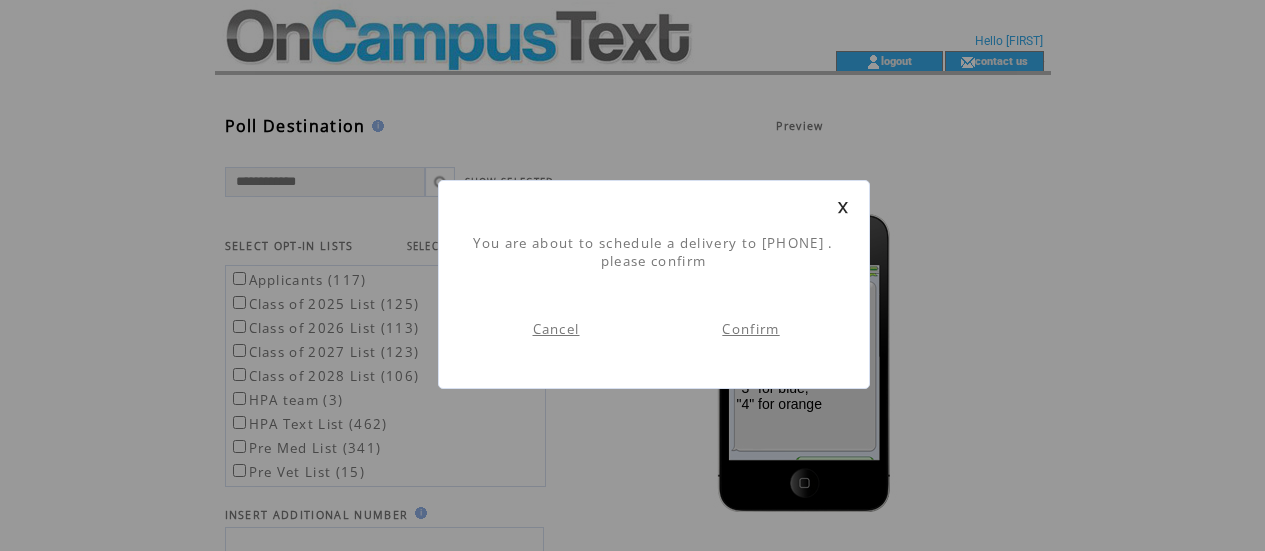 scroll, scrollTop: 1, scrollLeft: 0, axis: vertical 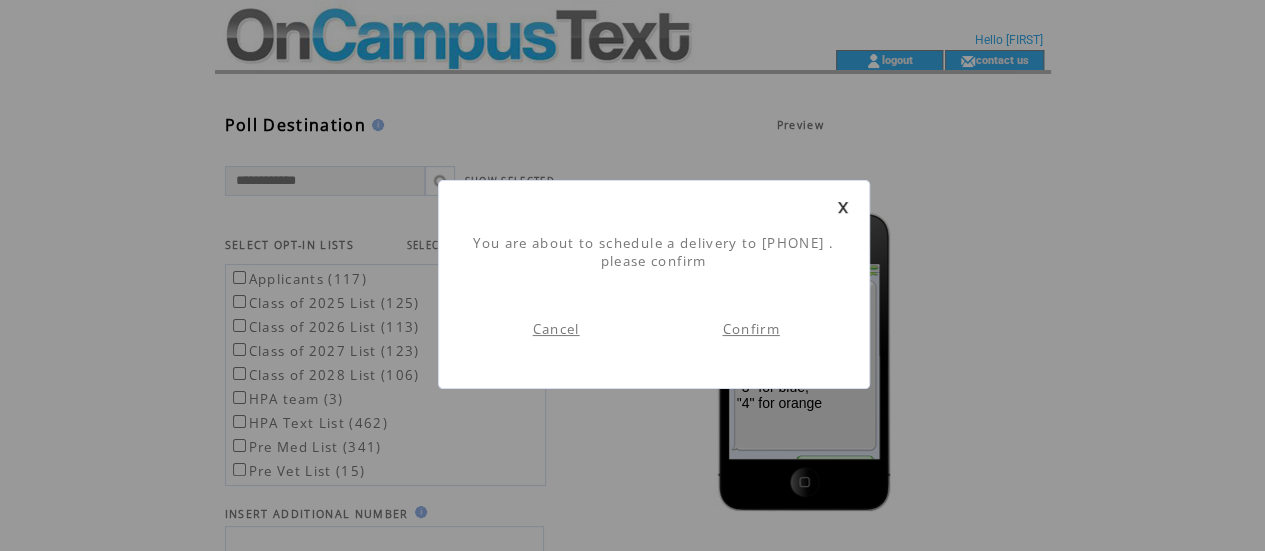 click on "Confirm" 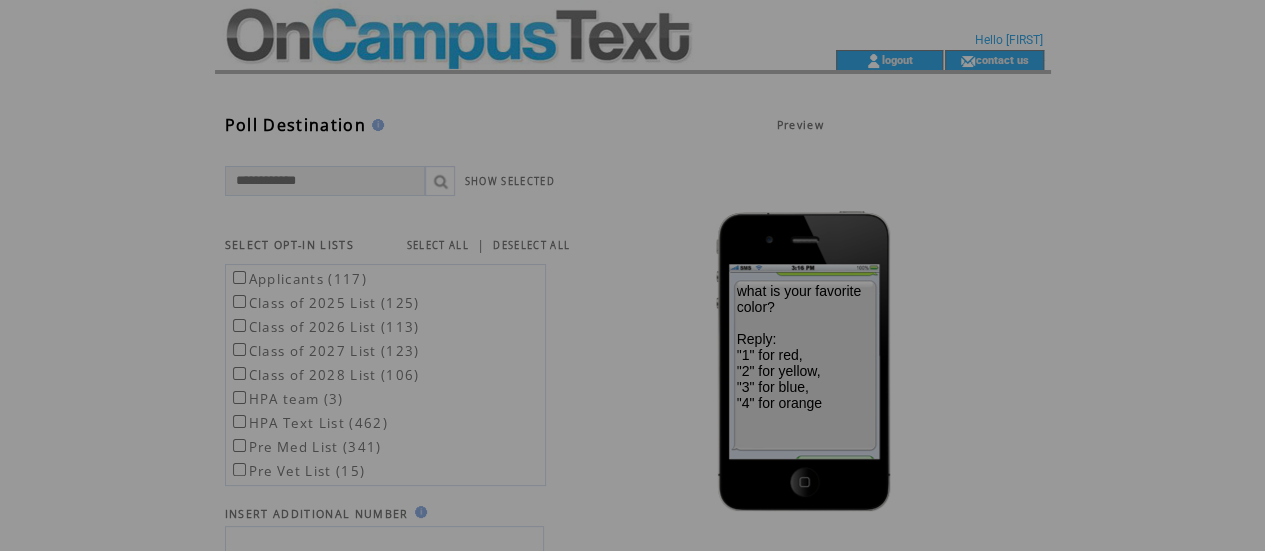 scroll, scrollTop: 0, scrollLeft: 0, axis: both 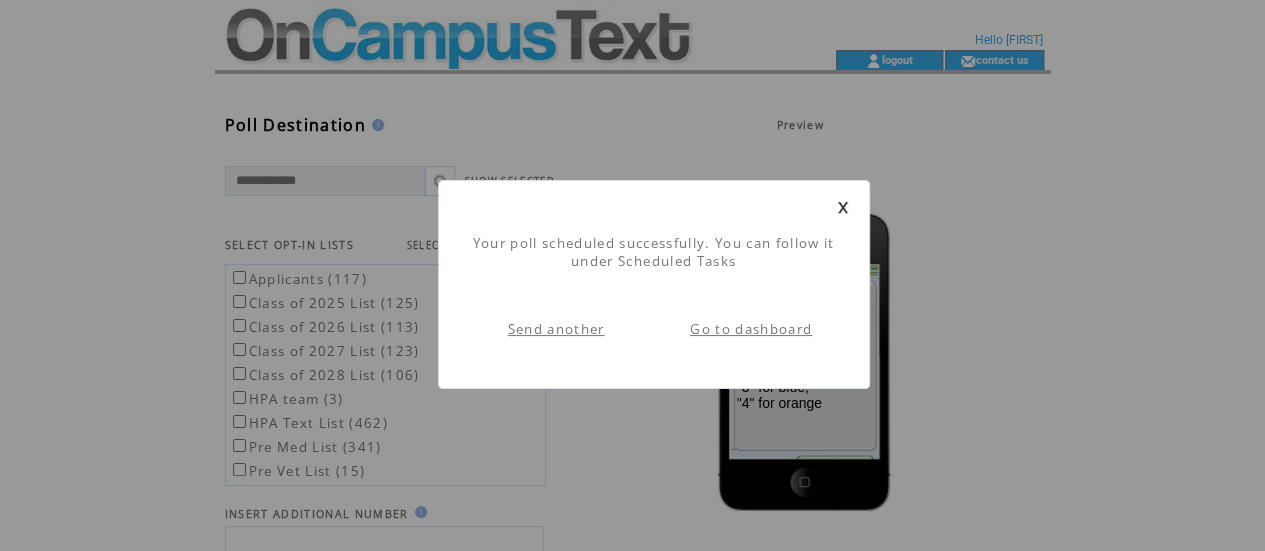 click on "Go to dashboard" at bounding box center (751, 329) 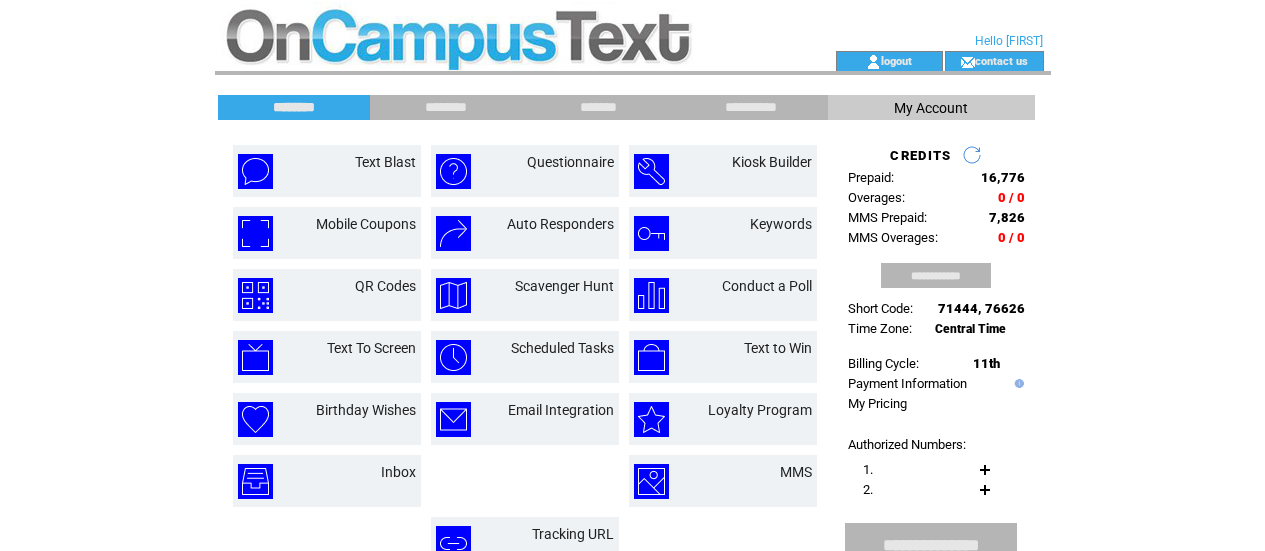 scroll, scrollTop: 0, scrollLeft: 0, axis: both 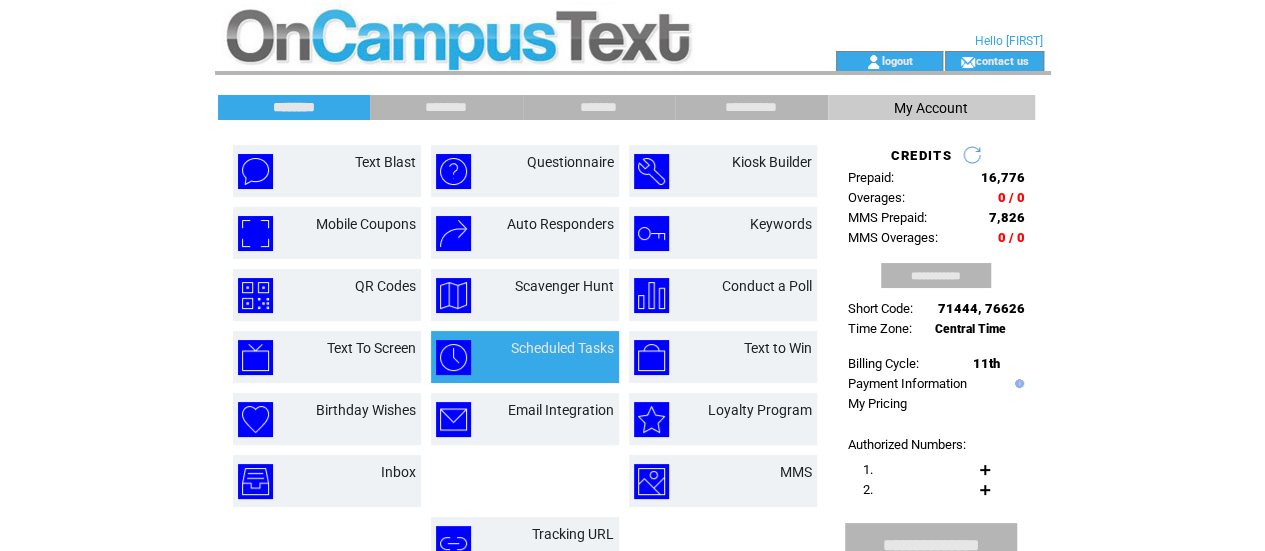 click on "Scheduled Tasks" at bounding box center (525, 357) 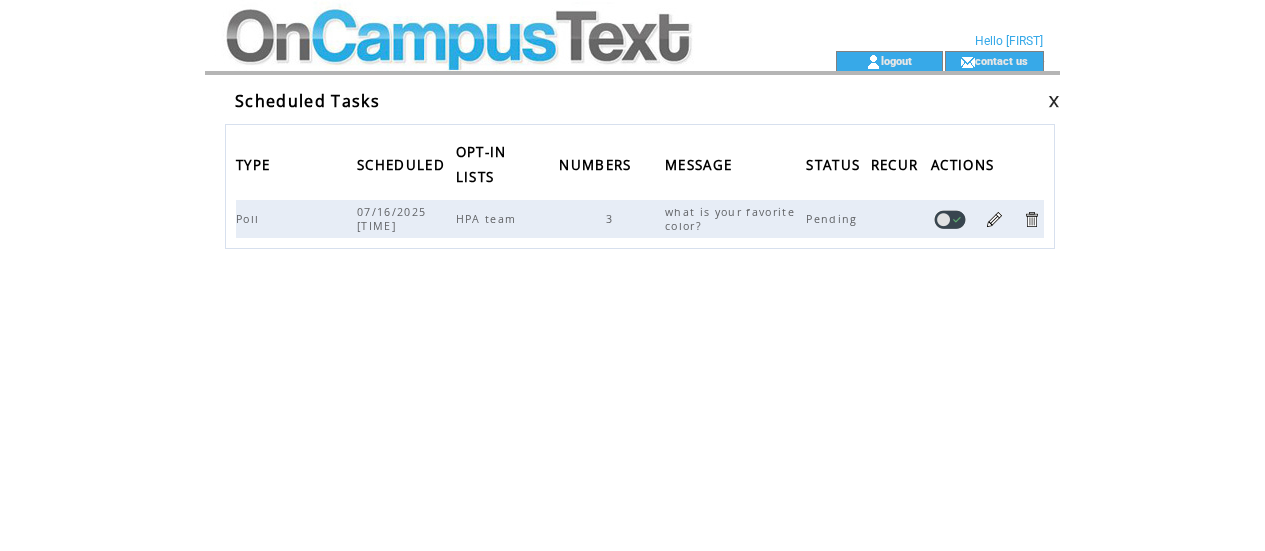 scroll, scrollTop: 0, scrollLeft: 0, axis: both 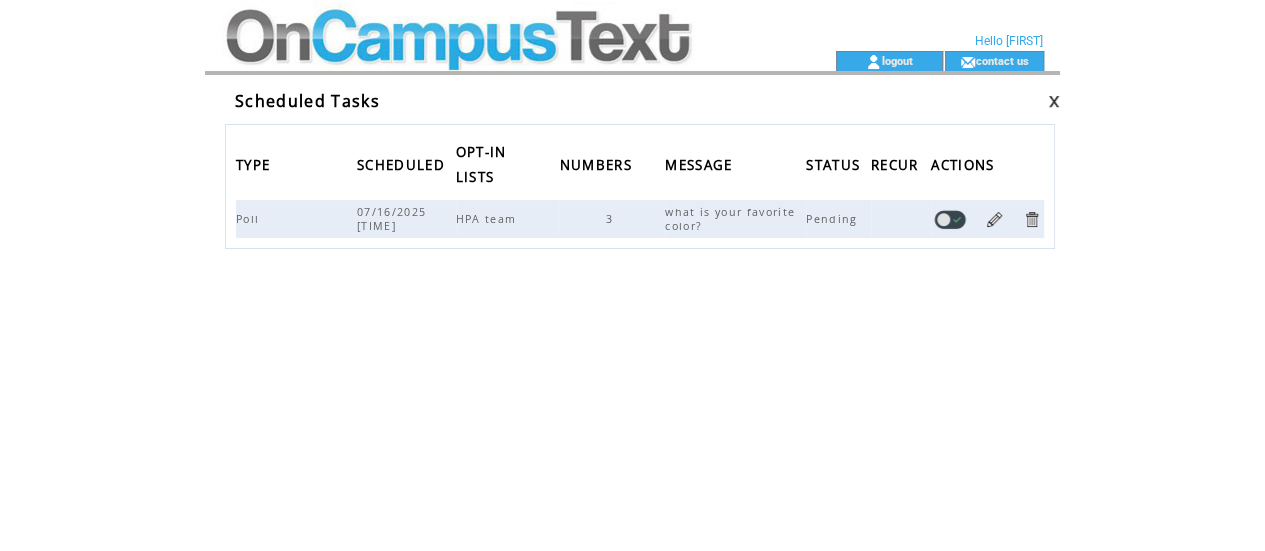 click at bounding box center [994, 219] 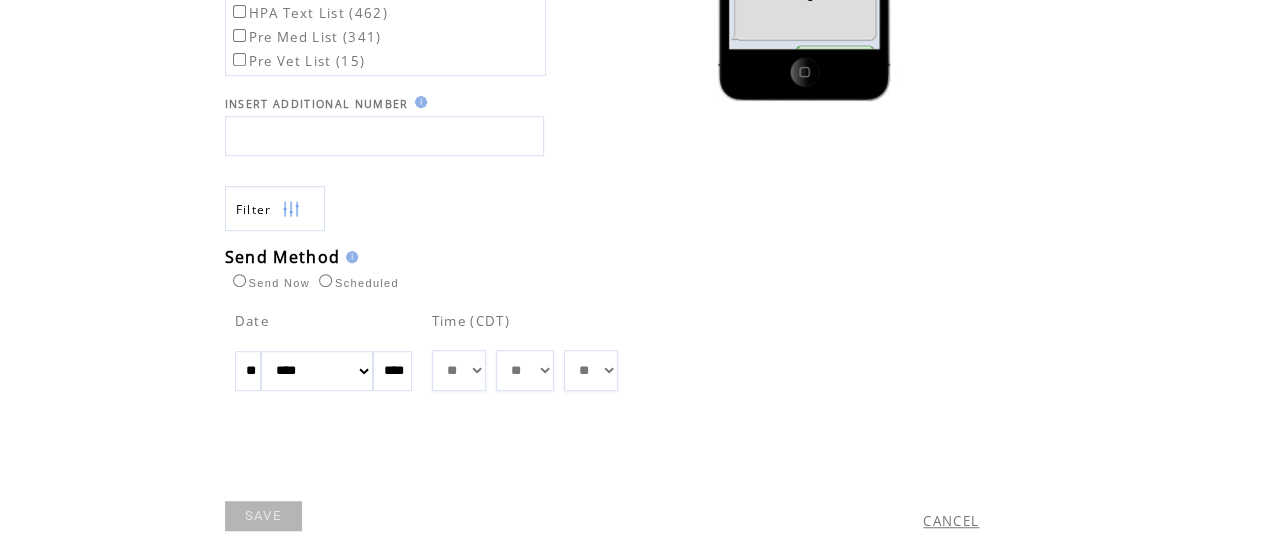 scroll, scrollTop: 462, scrollLeft: 0, axis: vertical 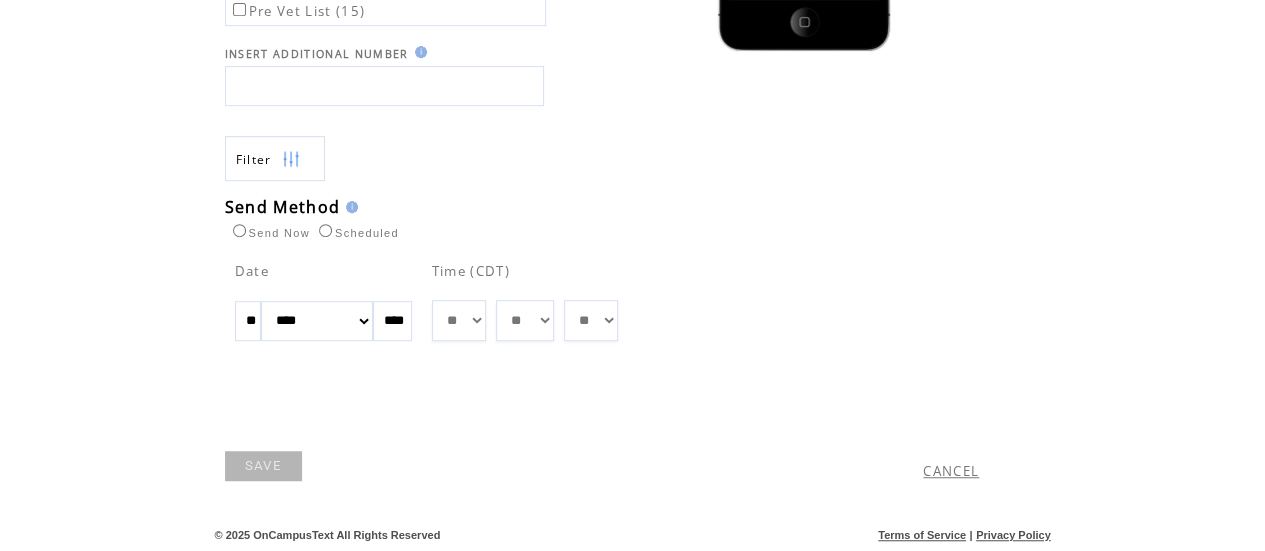 click on "SAVE" at bounding box center [263, 466] 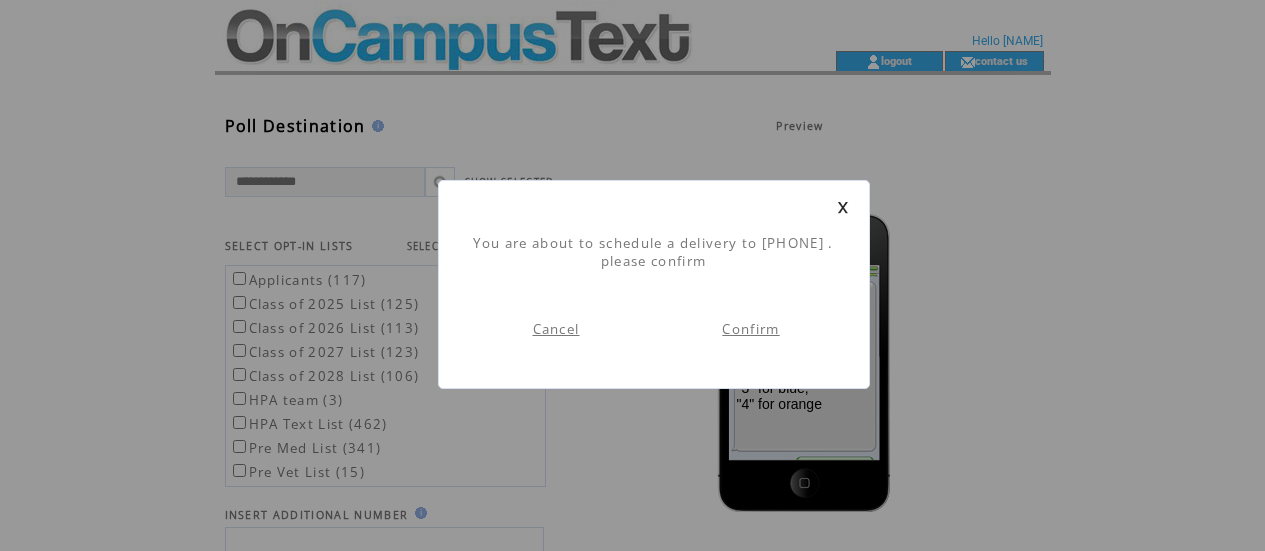scroll, scrollTop: 1, scrollLeft: 0, axis: vertical 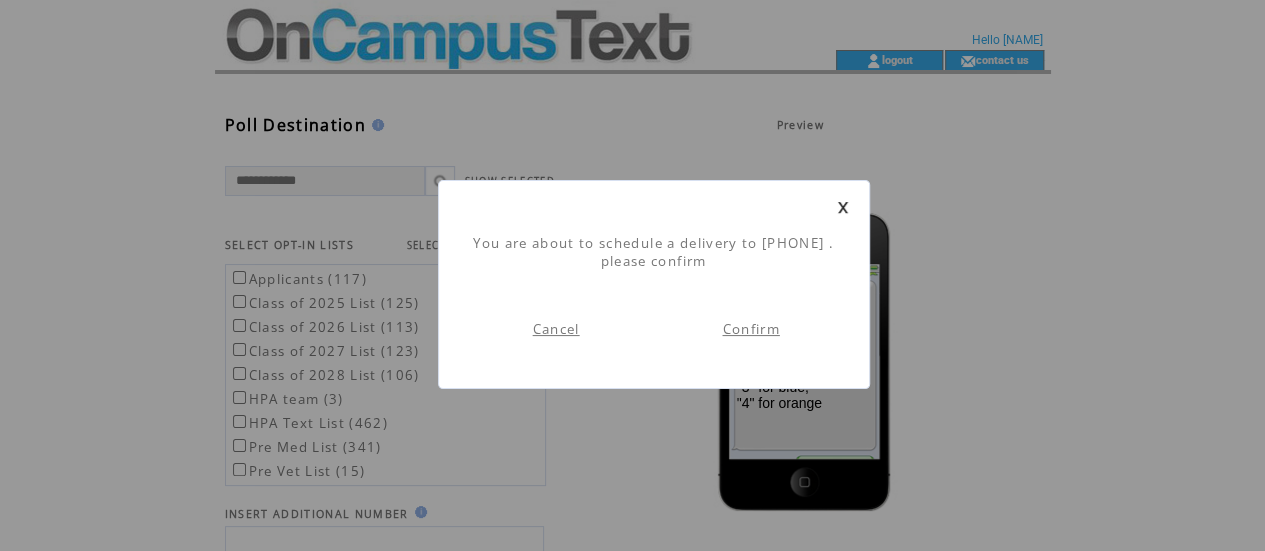 click at bounding box center [843, 207] 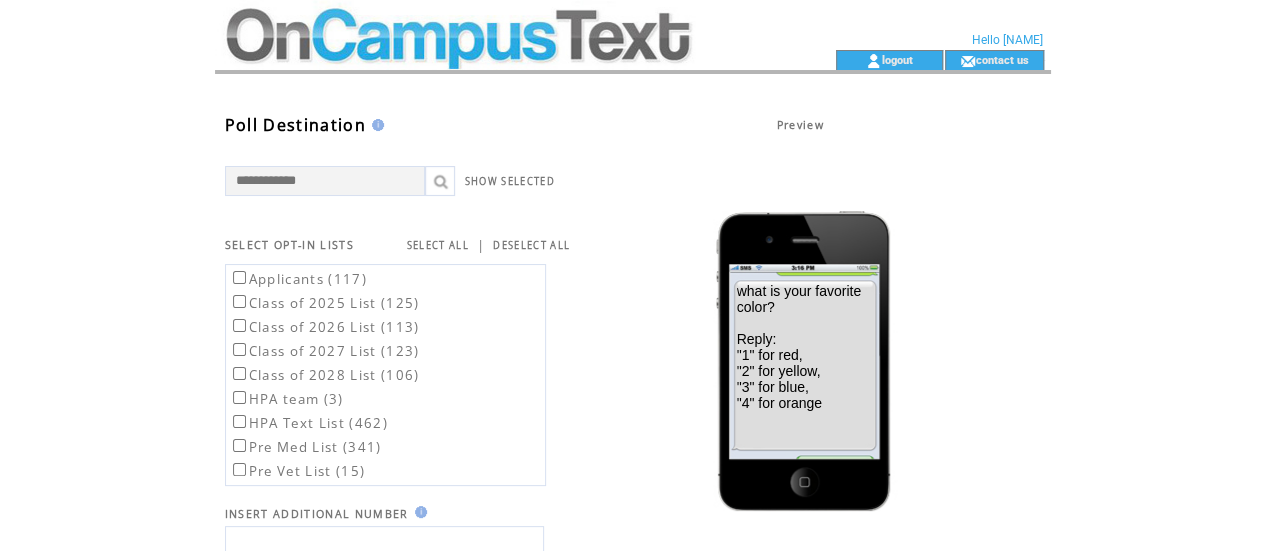 scroll, scrollTop: 0, scrollLeft: 0, axis: both 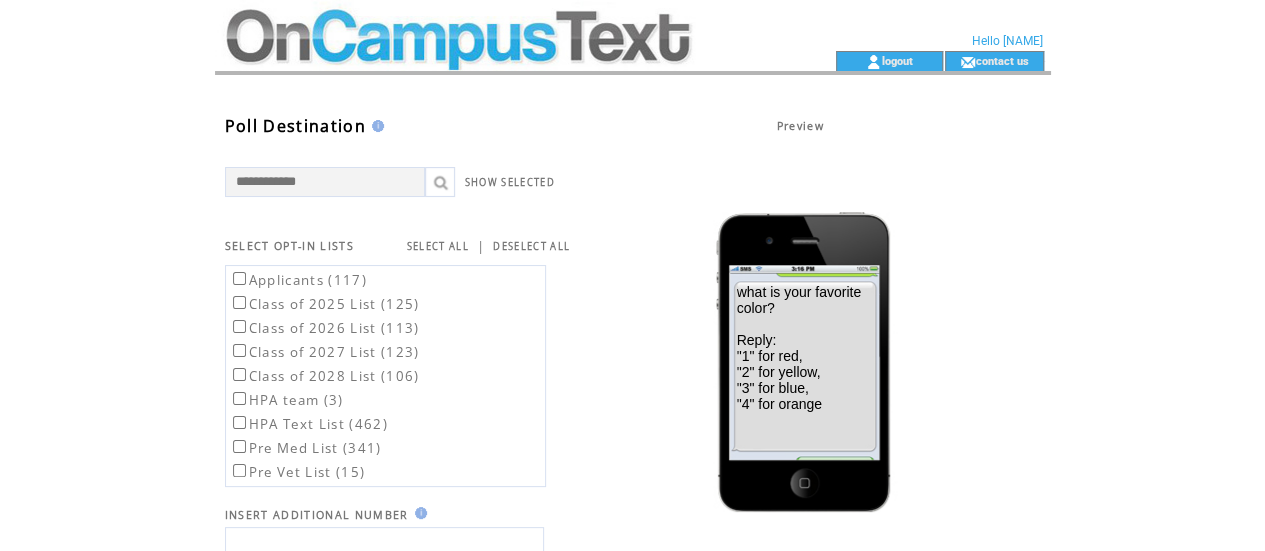 click at bounding box center (489, 25) 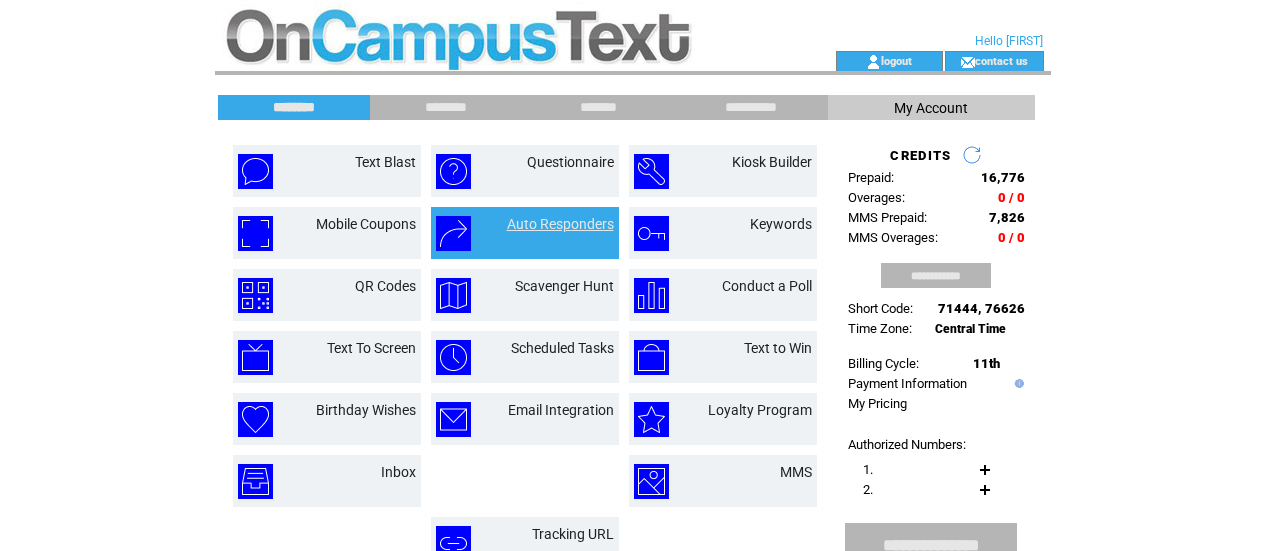 scroll, scrollTop: 0, scrollLeft: 0, axis: both 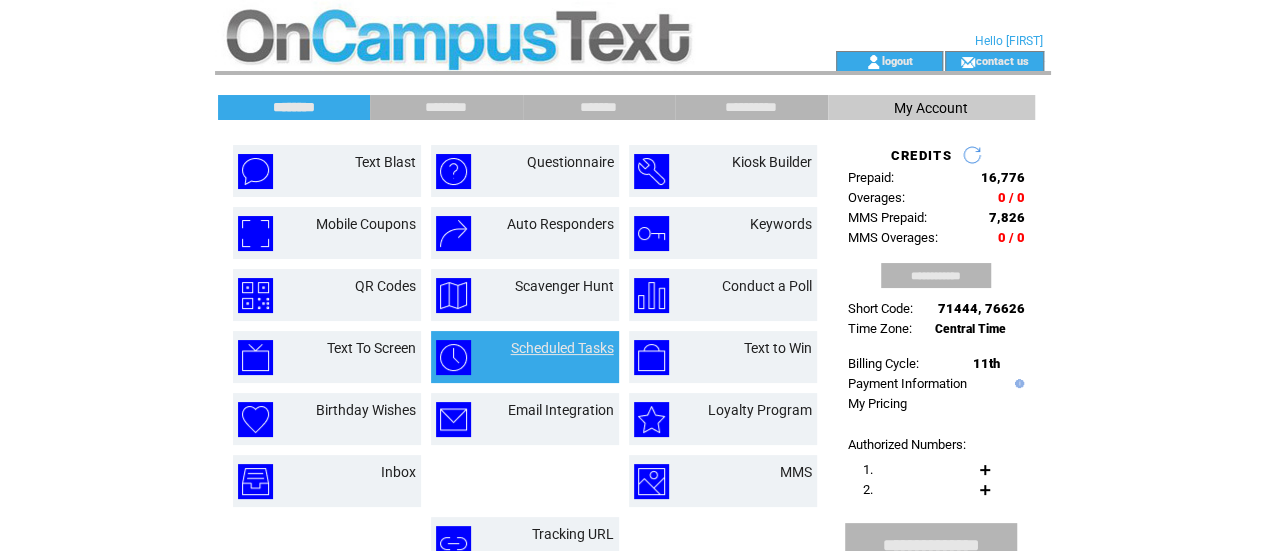 click on "Scheduled Tasks" at bounding box center [562, 348] 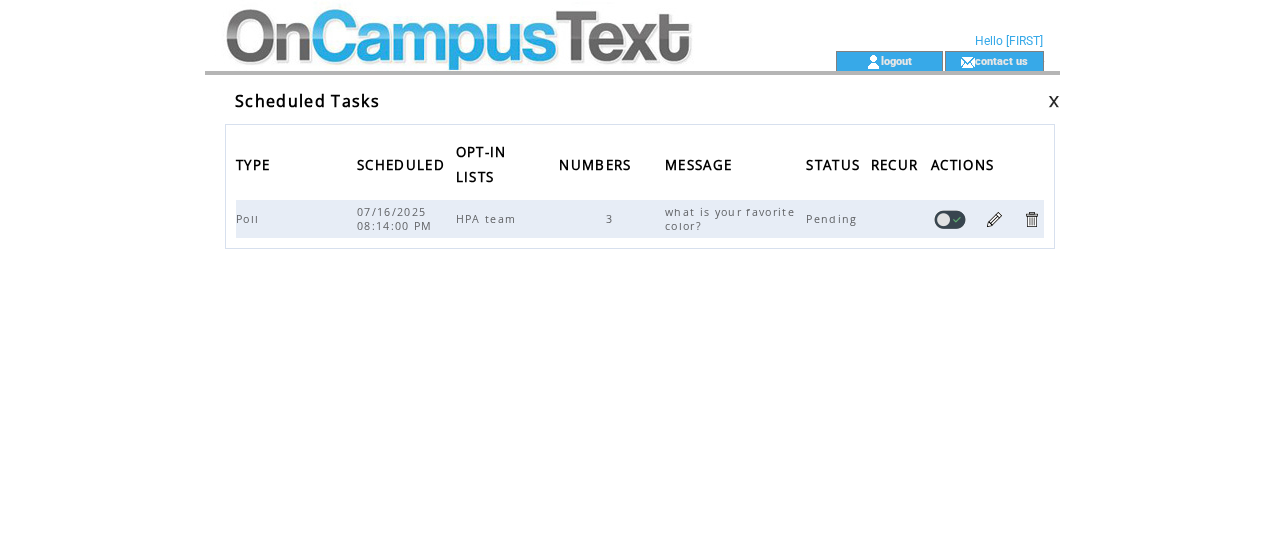 scroll, scrollTop: 0, scrollLeft: 0, axis: both 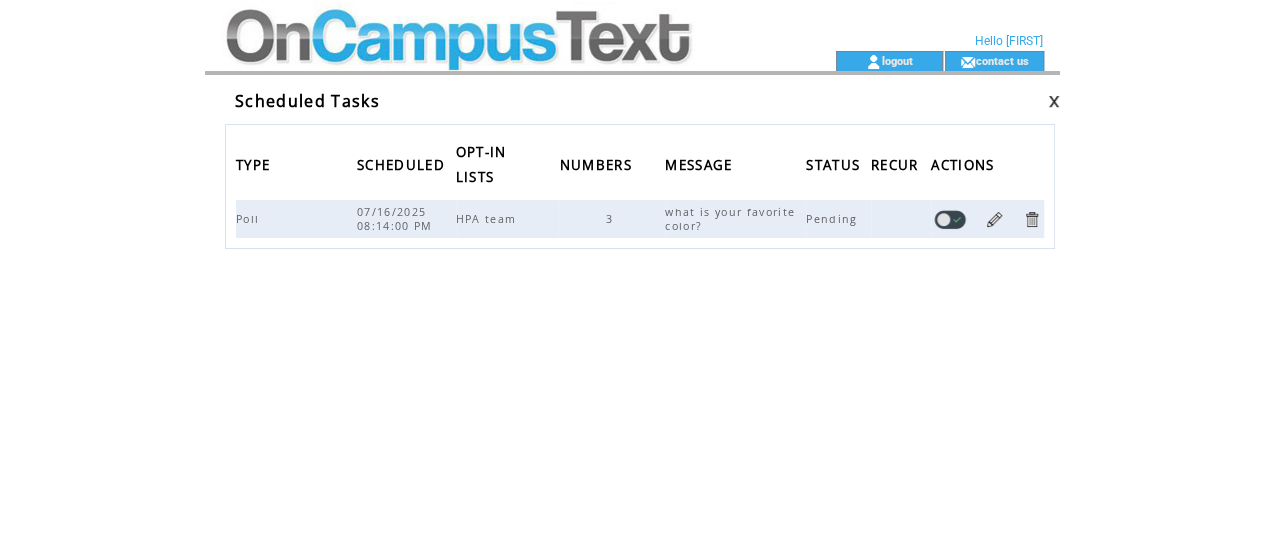 click at bounding box center [1031, 219] 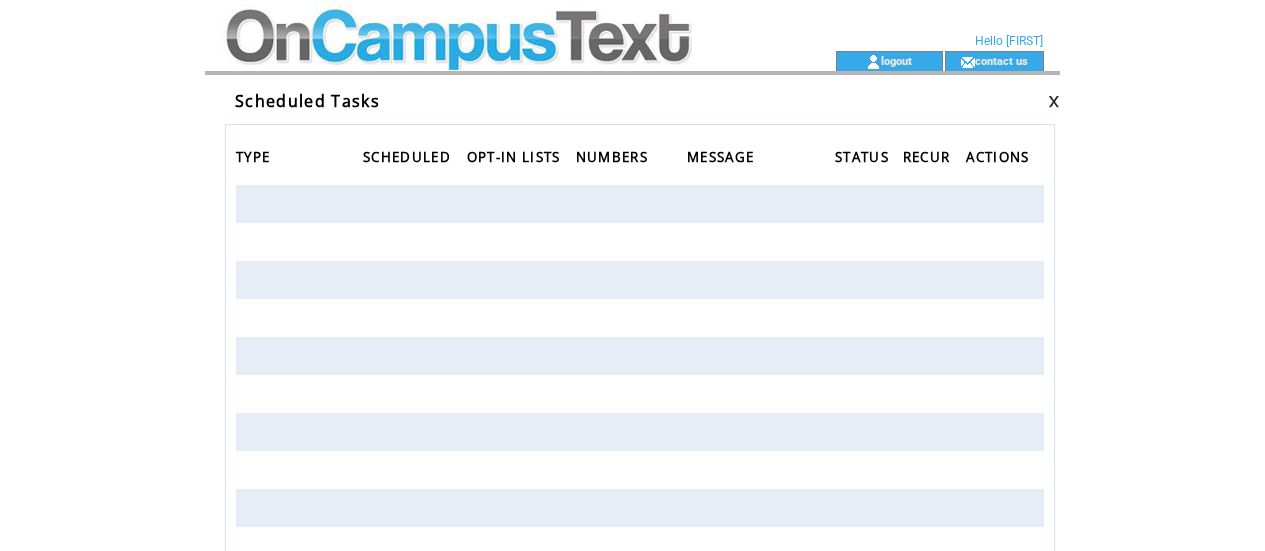 scroll, scrollTop: 0, scrollLeft: 0, axis: both 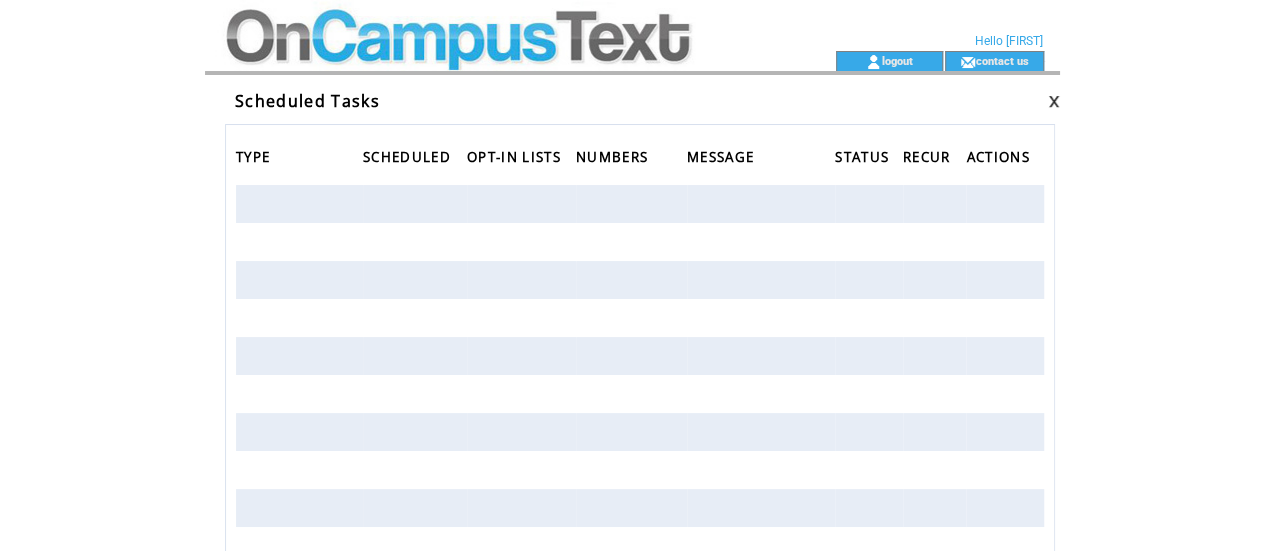click at bounding box center [489, 25] 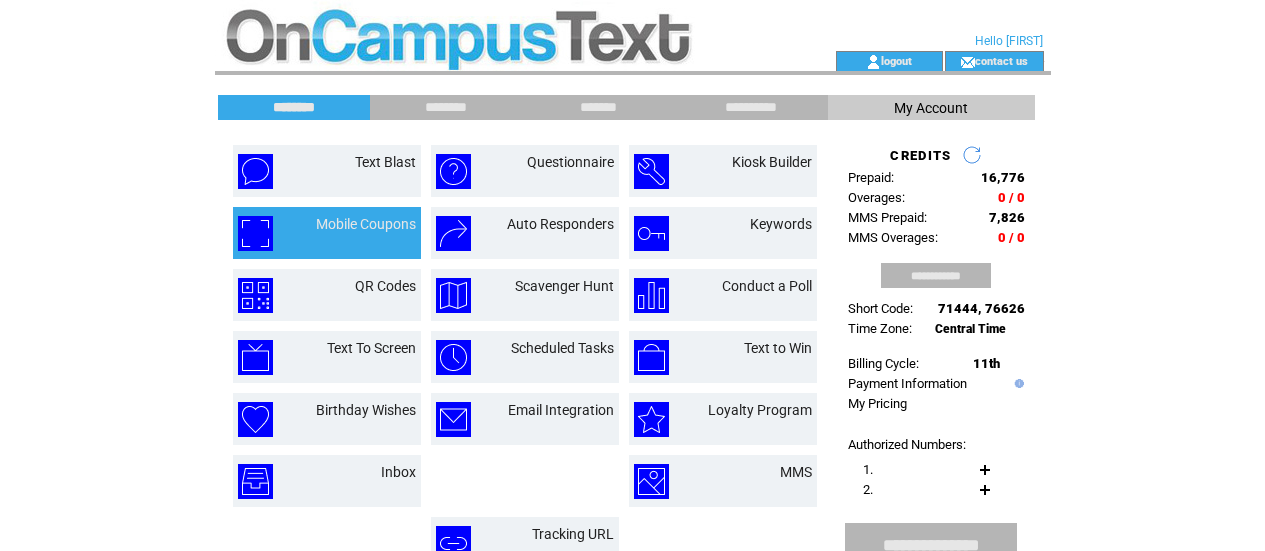 scroll, scrollTop: 0, scrollLeft: 0, axis: both 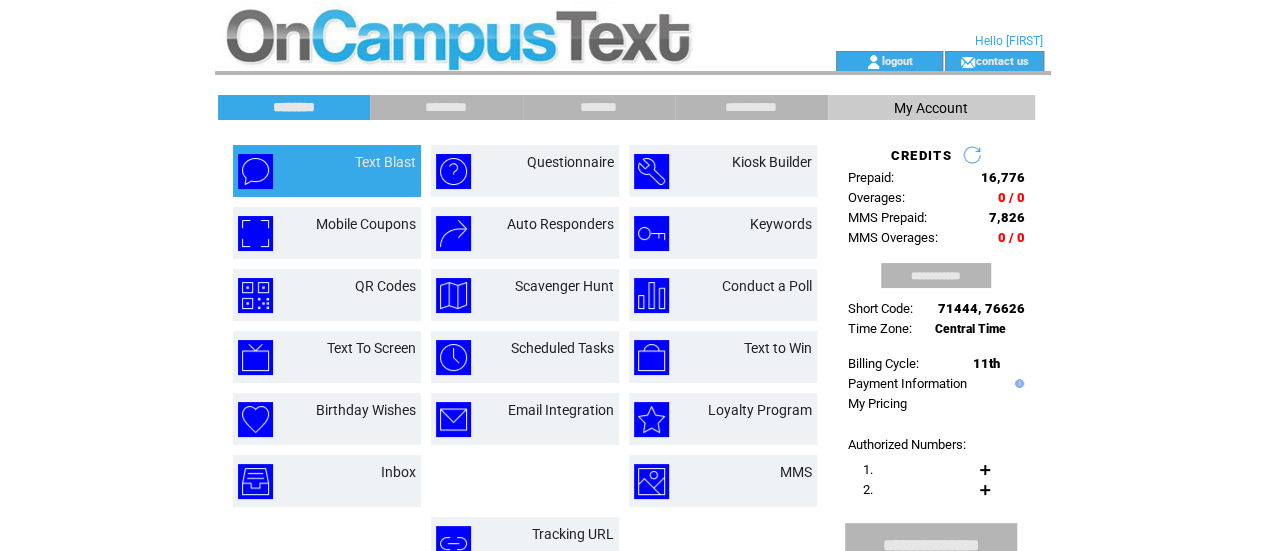 click on "Text Blast" at bounding box center (362, 171) 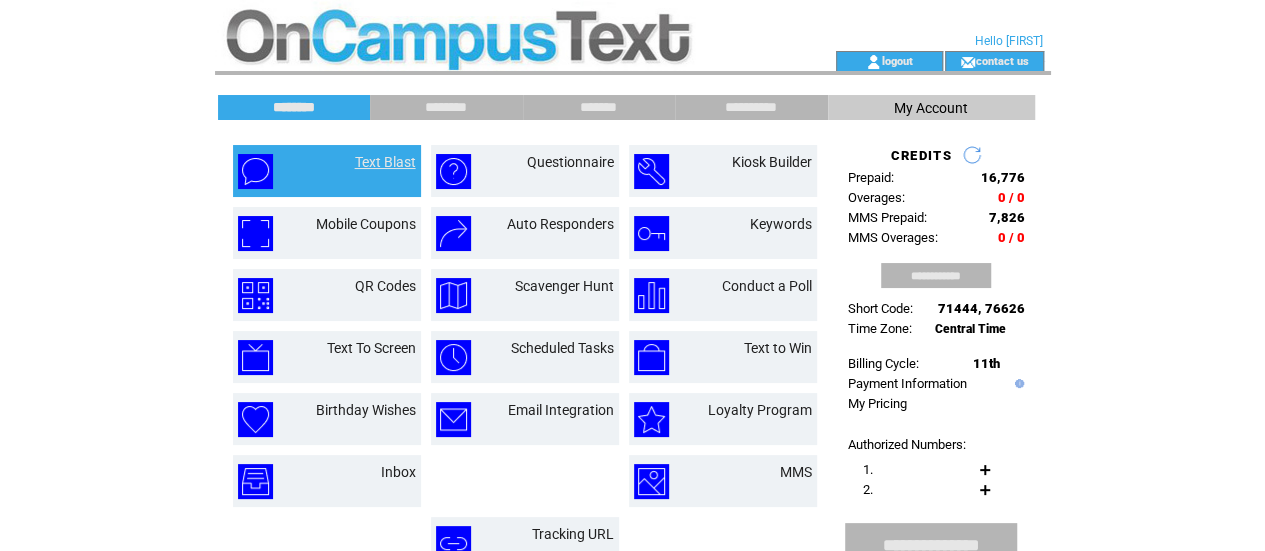 click on "Text Blast" at bounding box center (385, 162) 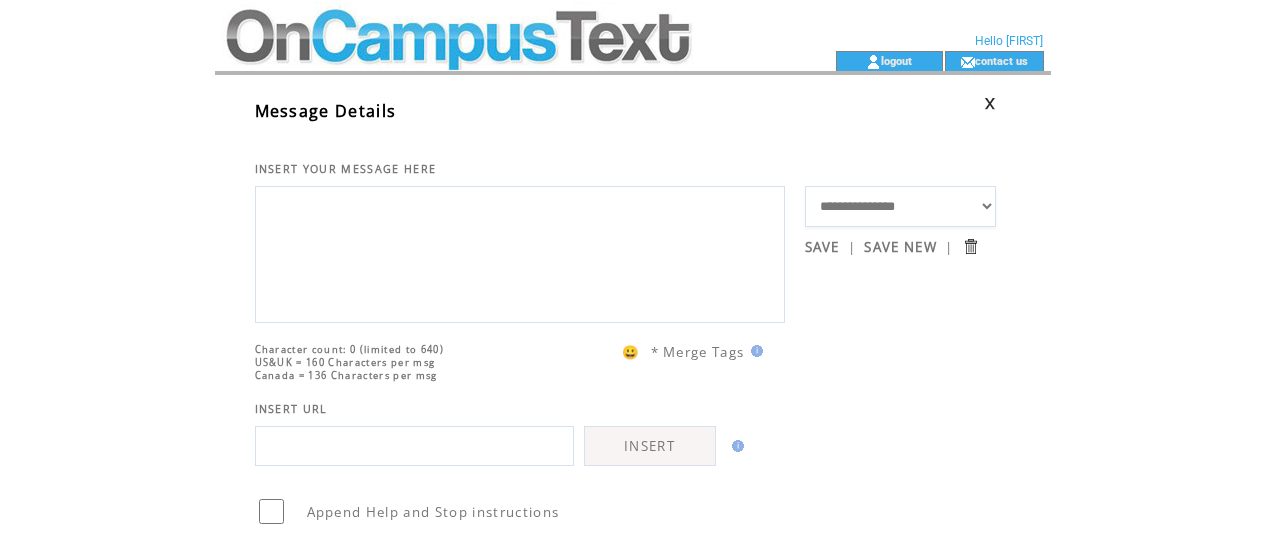 scroll, scrollTop: 0, scrollLeft: 0, axis: both 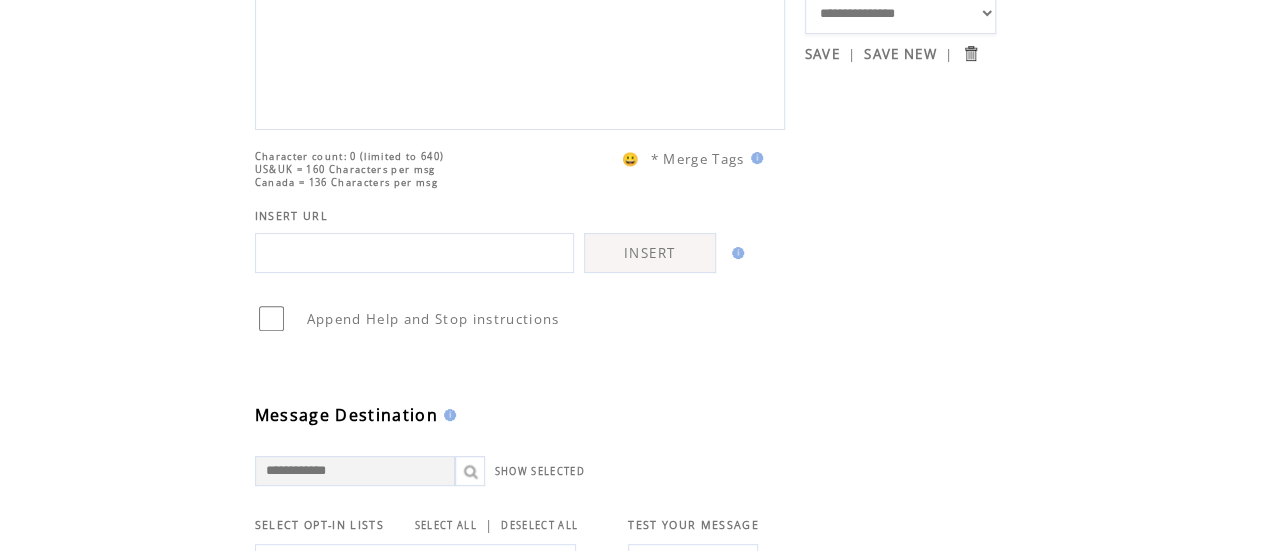 click at bounding box center (520, 59) 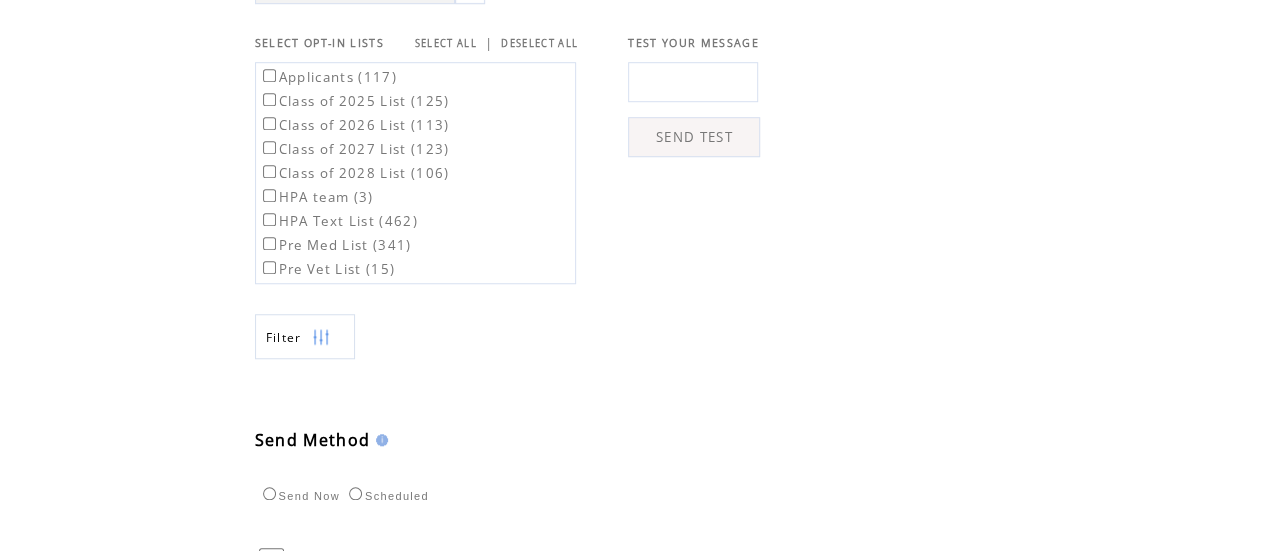 scroll, scrollTop: 820, scrollLeft: 0, axis: vertical 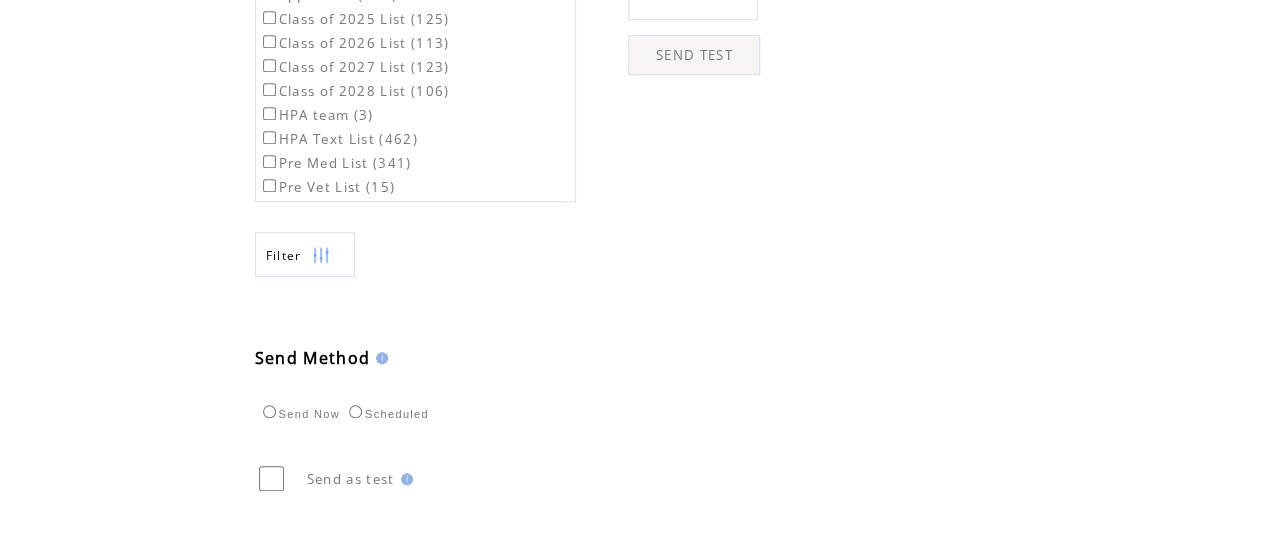 click on "HPA team (3)" at bounding box center (316, 115) 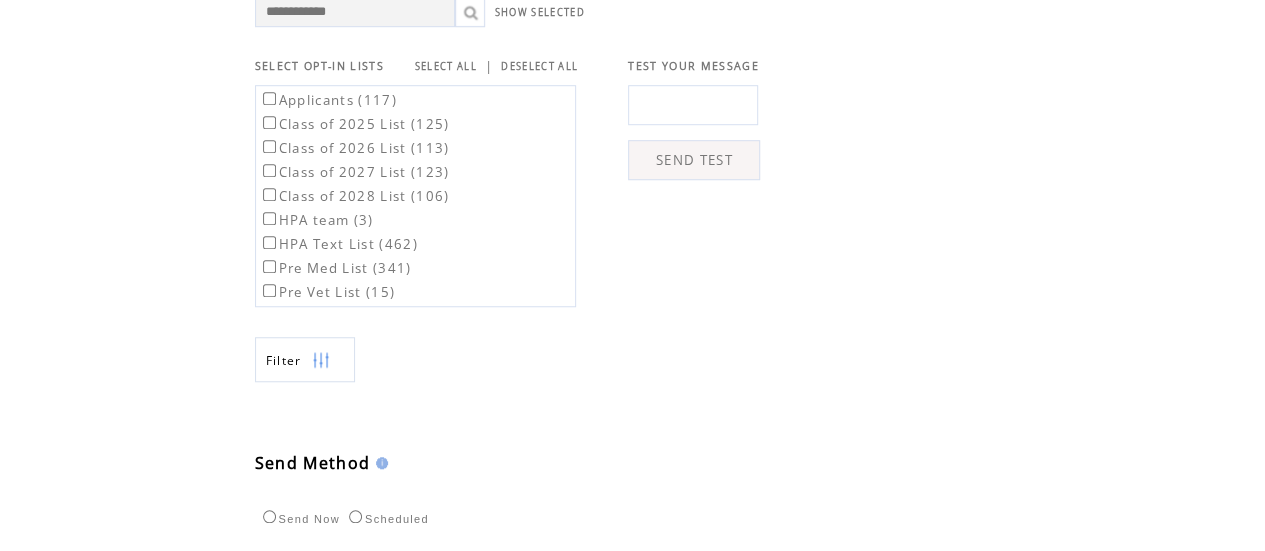 scroll, scrollTop: 392, scrollLeft: 0, axis: vertical 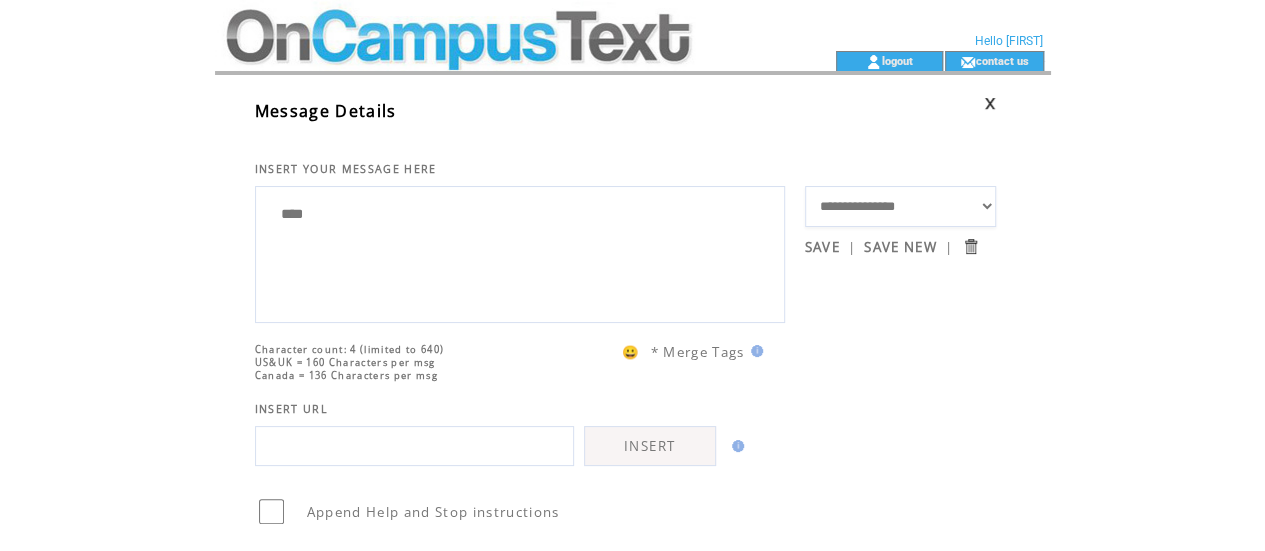 drag, startPoint x: 436, startPoint y: 228, endPoint x: 158, endPoint y: 215, distance: 278.3038 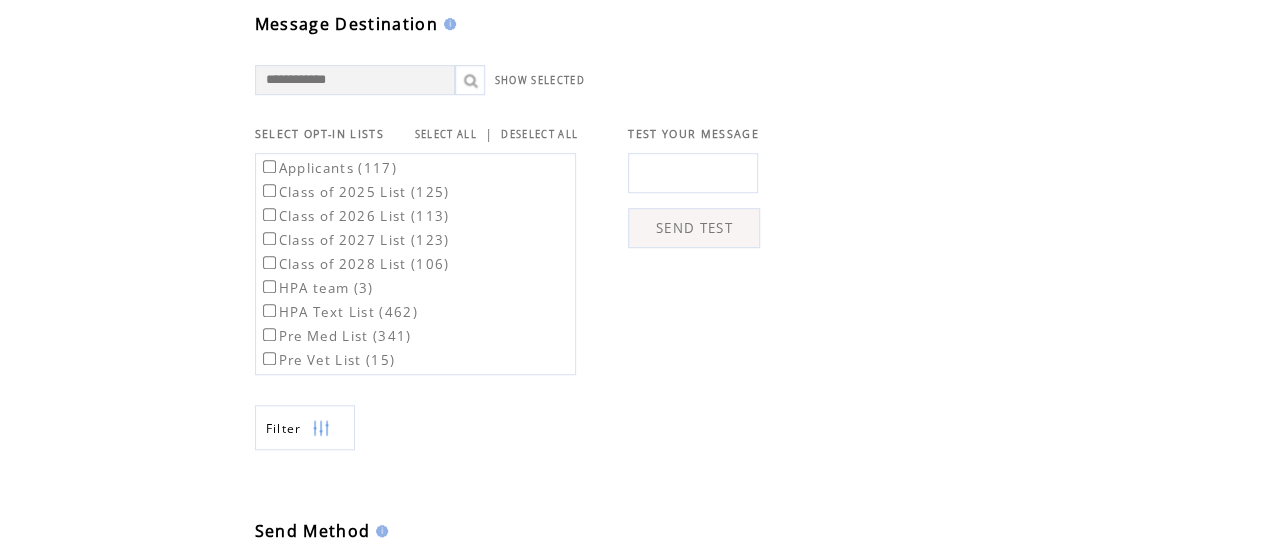 scroll, scrollTop: 818, scrollLeft: 0, axis: vertical 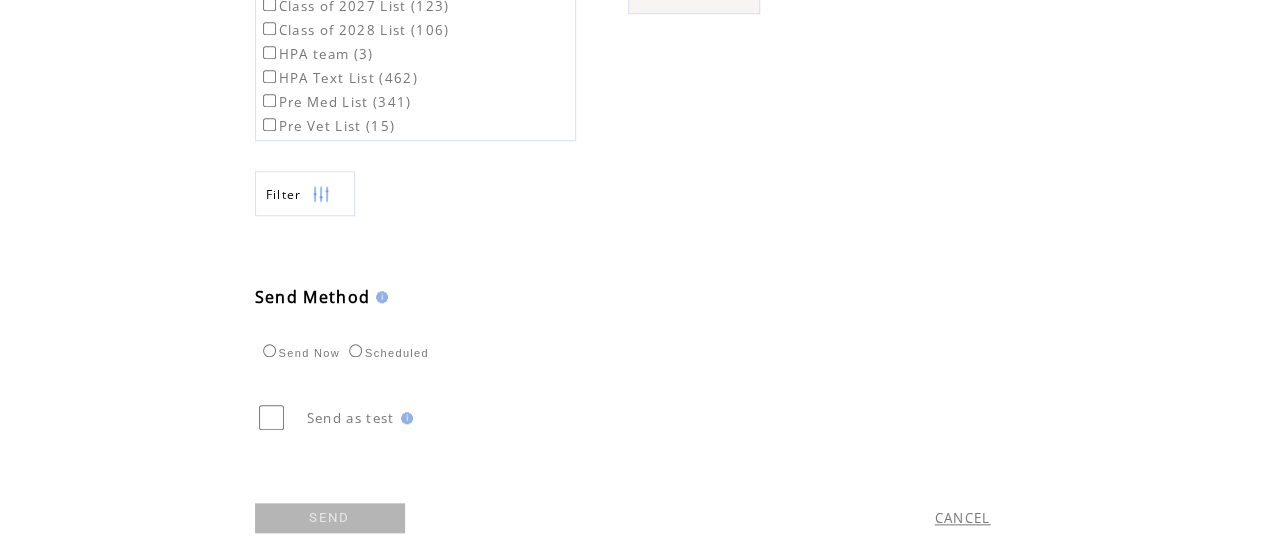 type on "****" 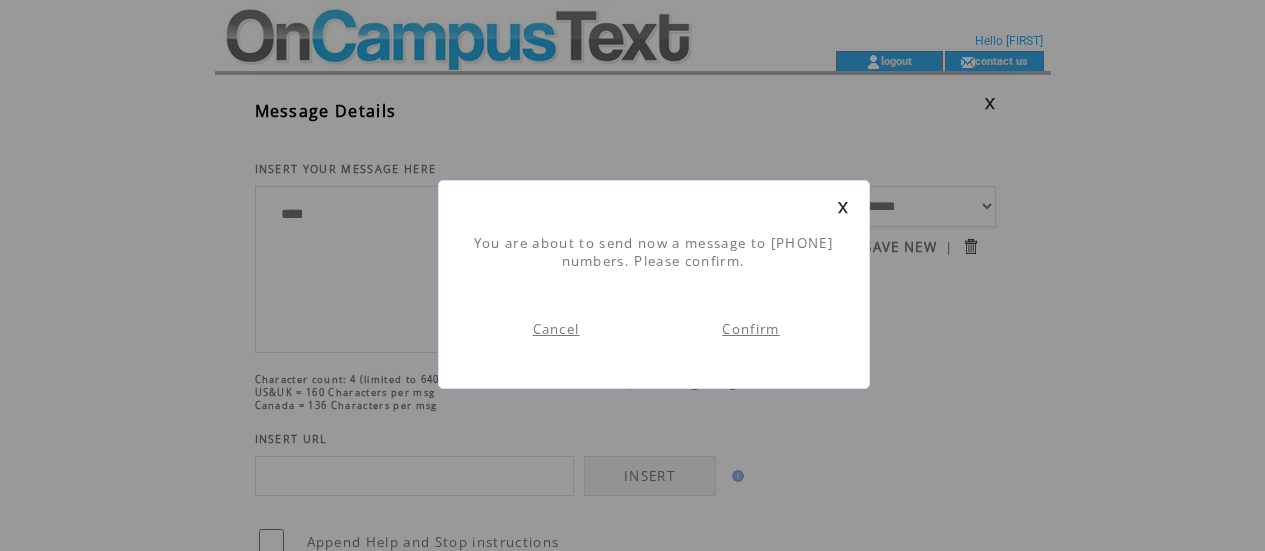 scroll, scrollTop: 1, scrollLeft: 0, axis: vertical 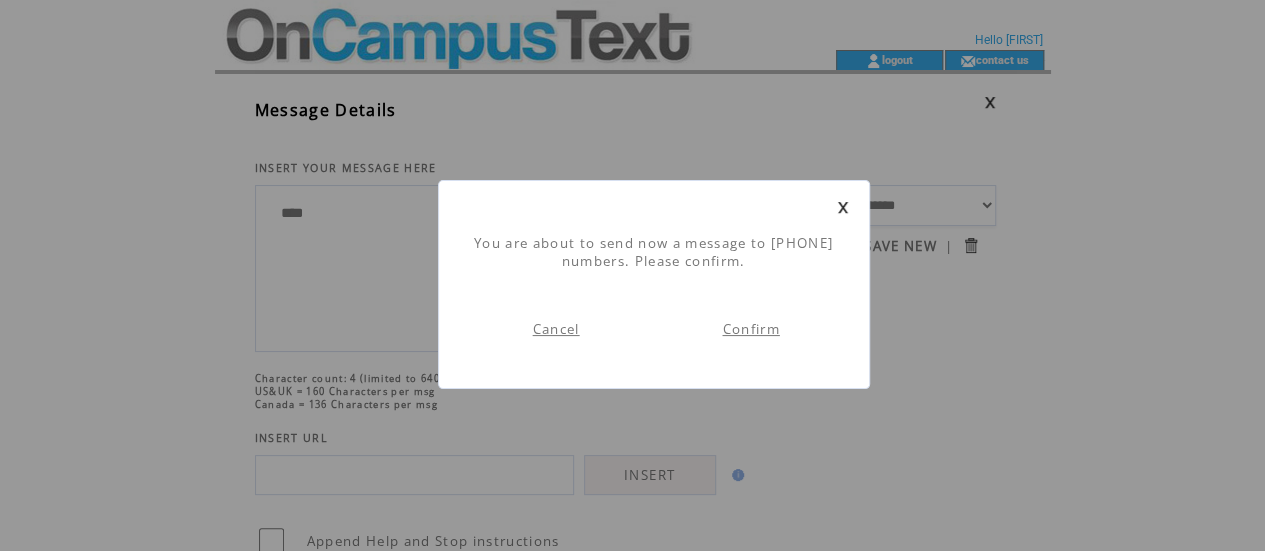 click at bounding box center [843, 207] 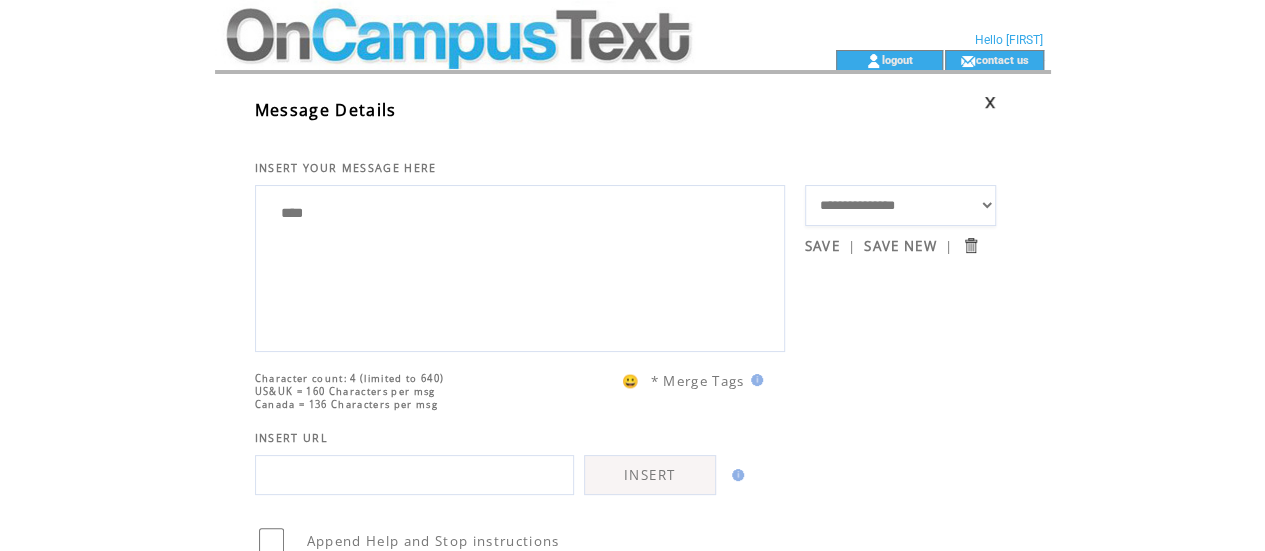scroll, scrollTop: 0, scrollLeft: 0, axis: both 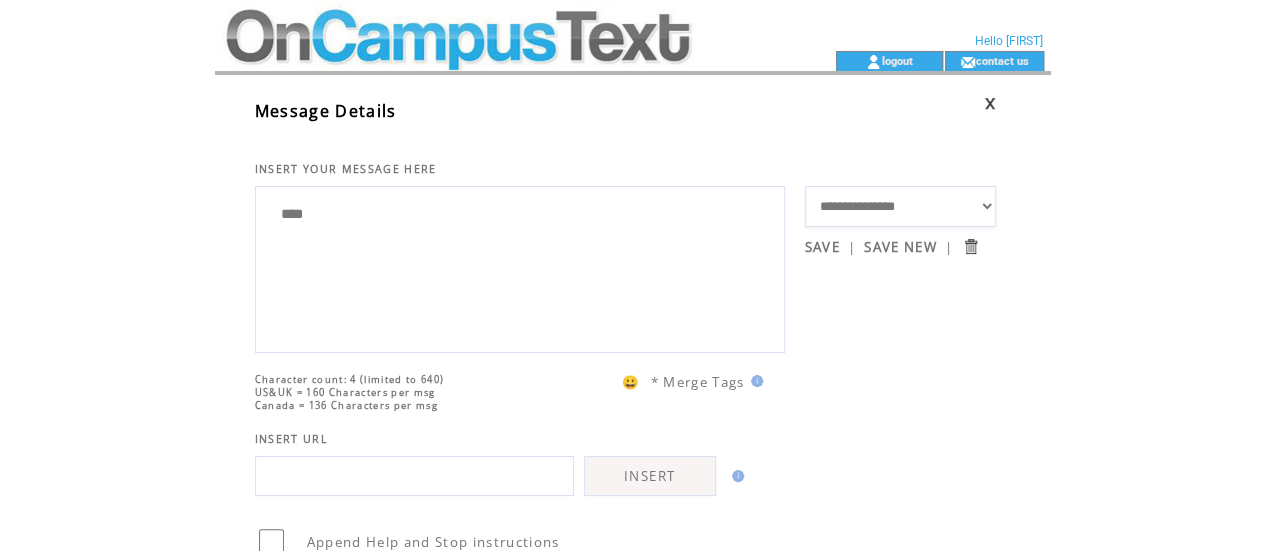 click at bounding box center (489, 25) 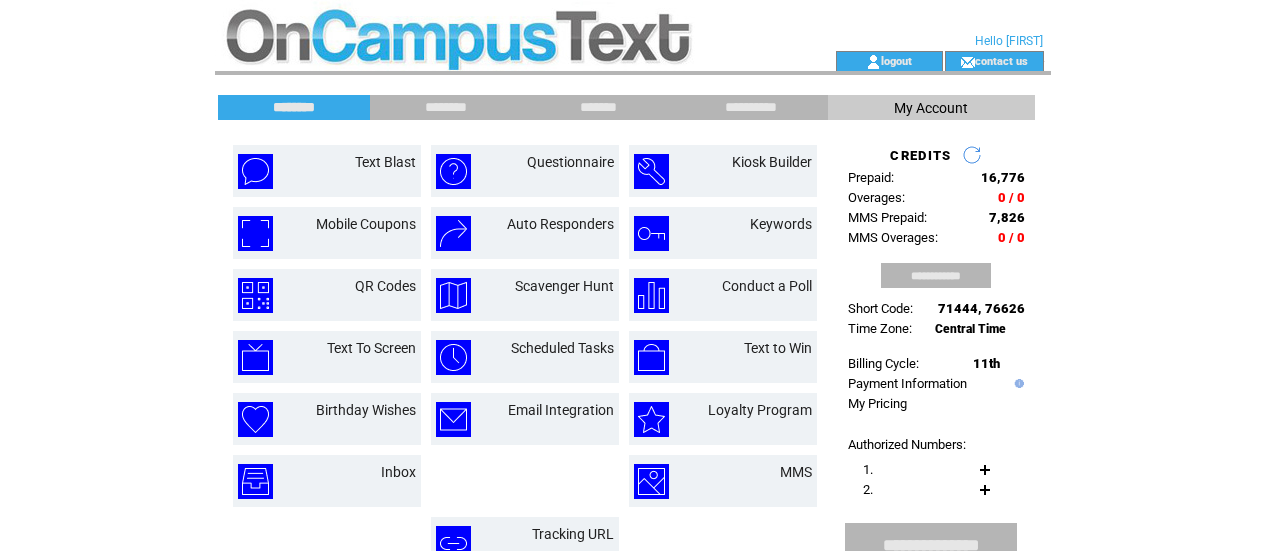 scroll, scrollTop: 0, scrollLeft: 0, axis: both 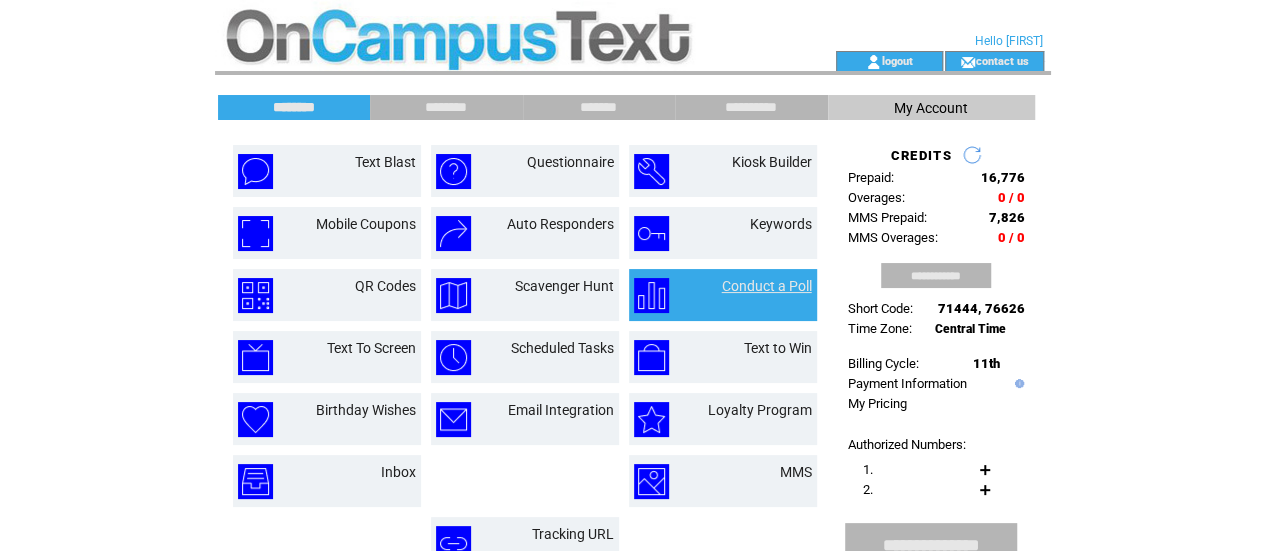 click on "Conduct a Poll" at bounding box center (767, 286) 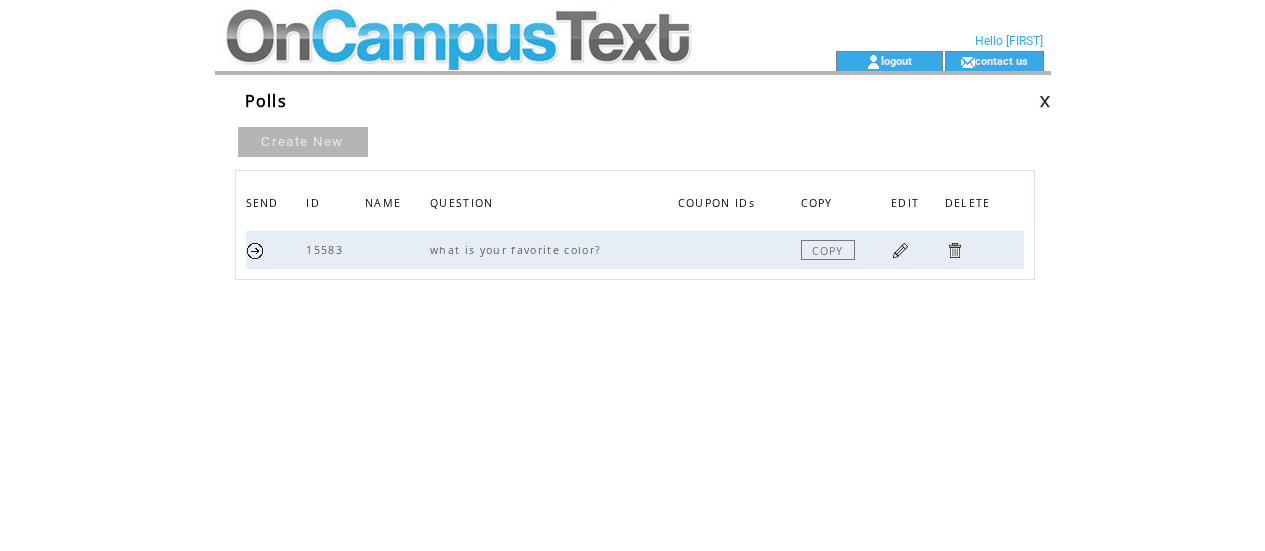 scroll, scrollTop: 0, scrollLeft: 0, axis: both 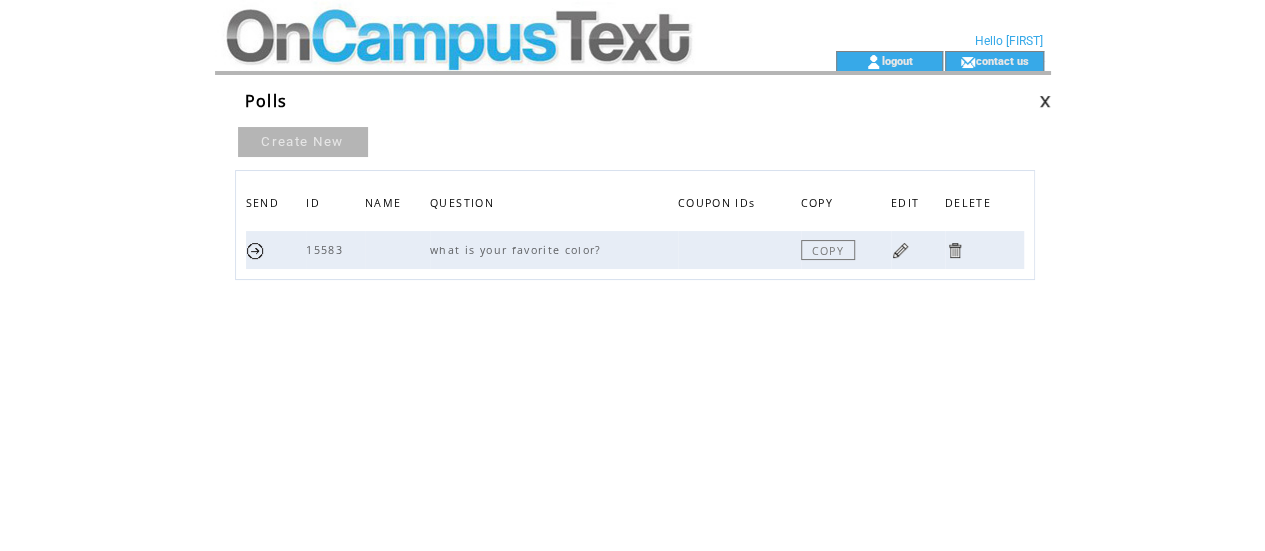 click at bounding box center (255, 250) 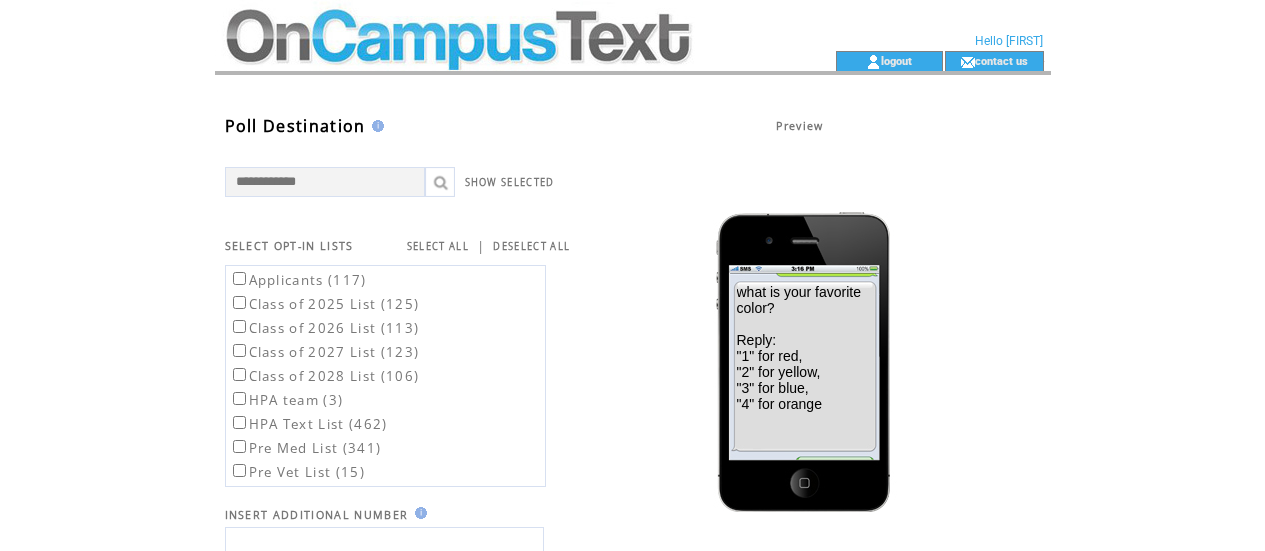scroll, scrollTop: 0, scrollLeft: 0, axis: both 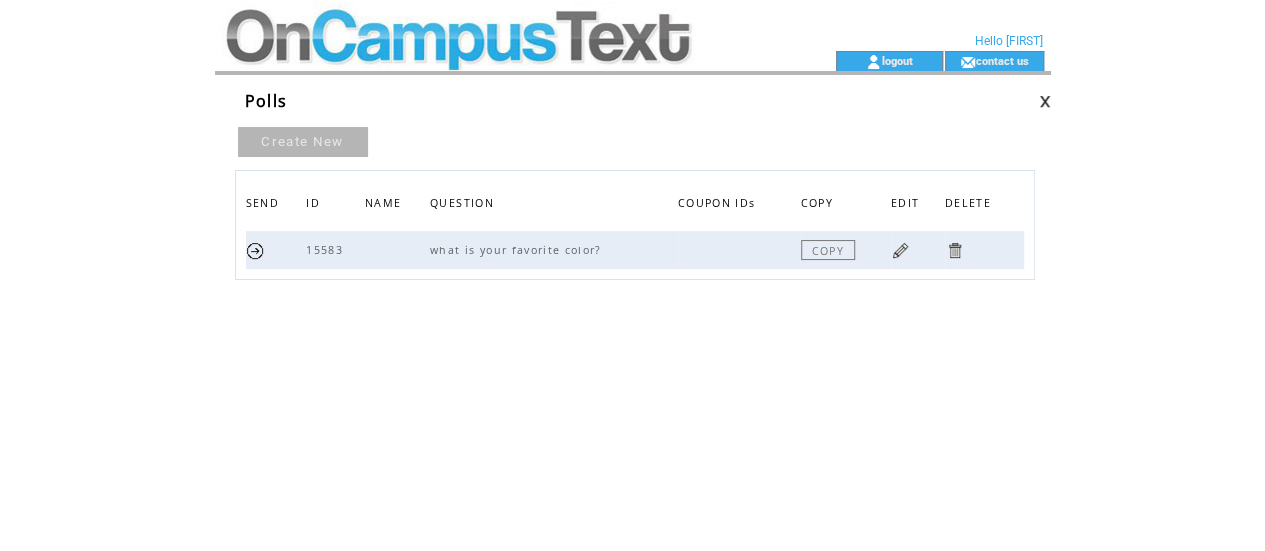 click at bounding box center [918, 250] 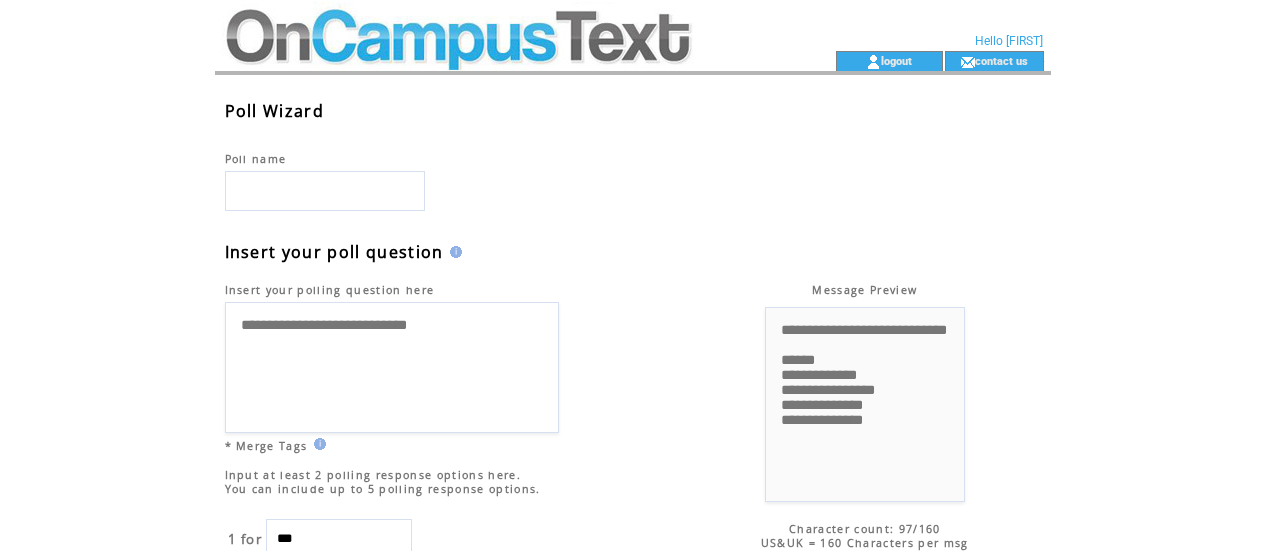 scroll, scrollTop: 0, scrollLeft: 0, axis: both 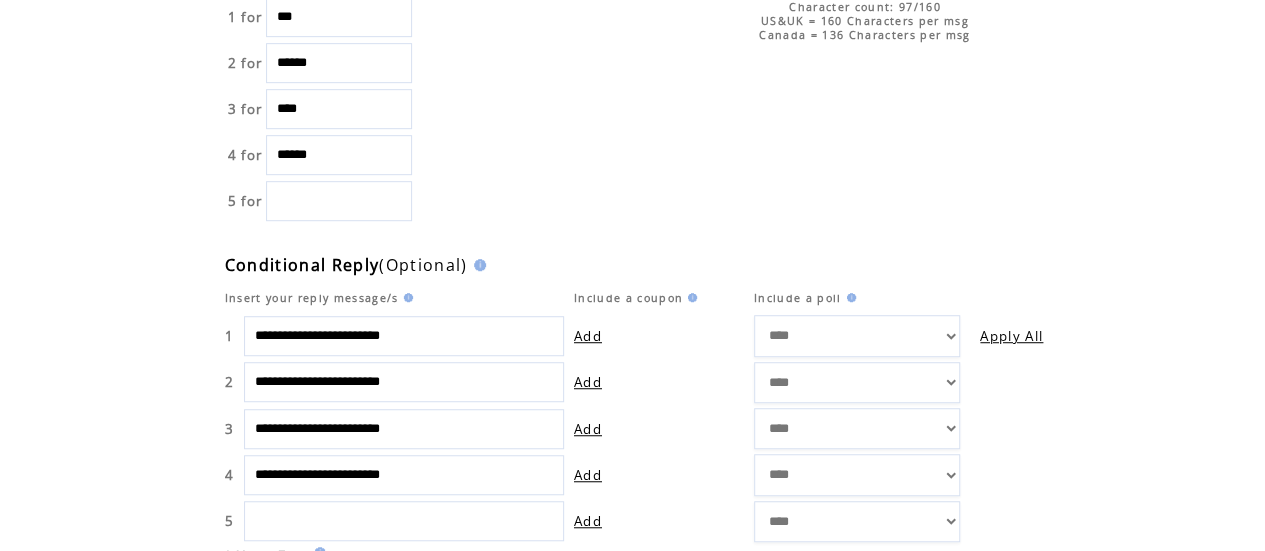 click on "**********" at bounding box center (404, 382) 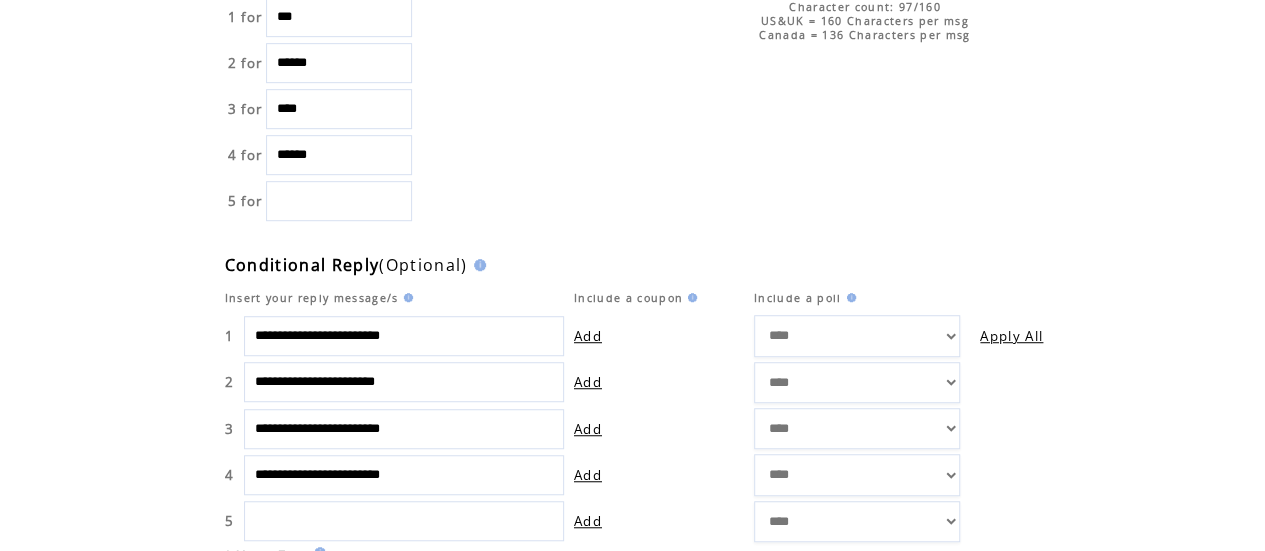 type on "**********" 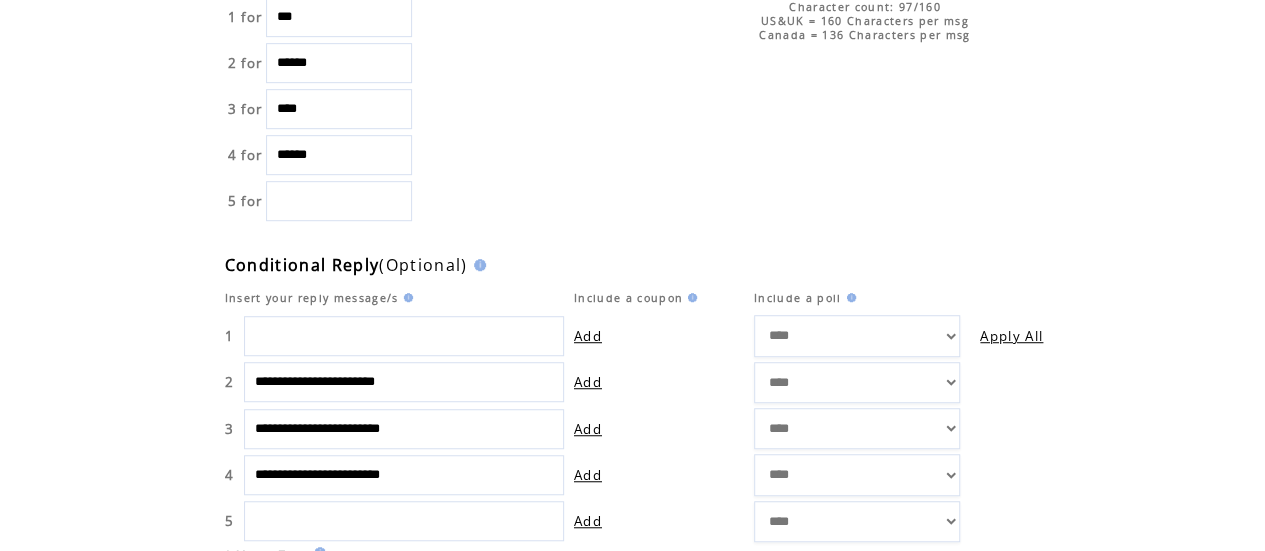 type 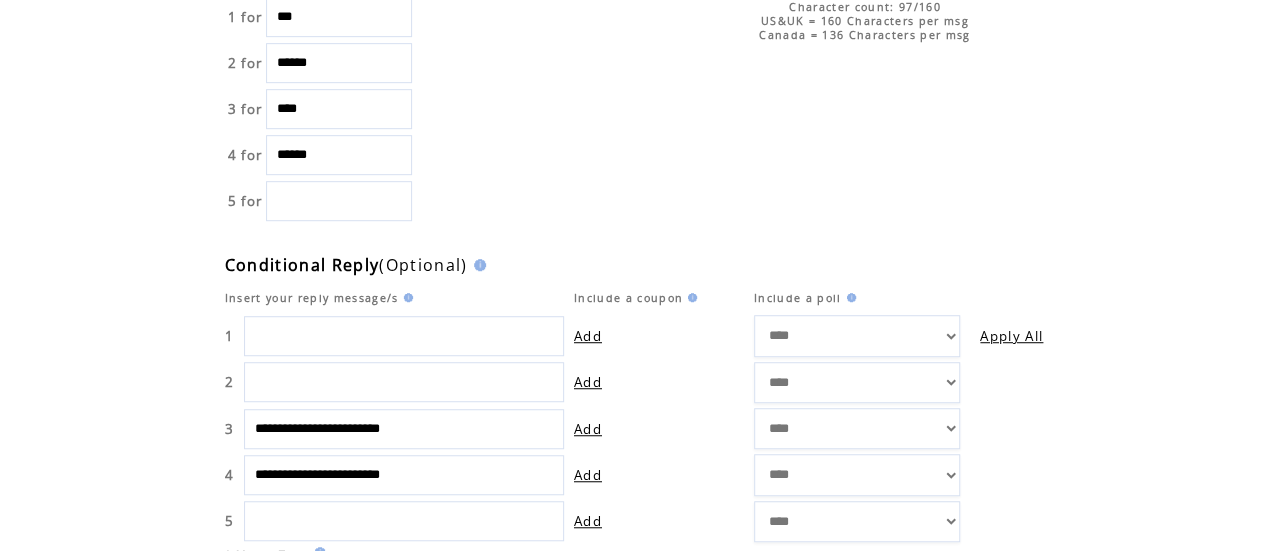 type 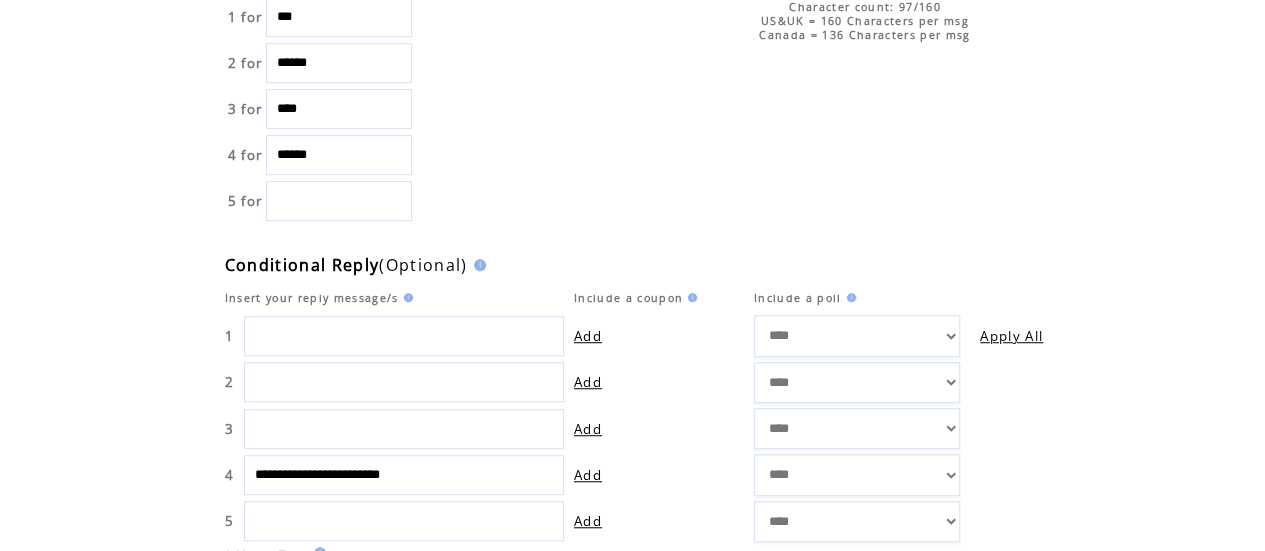 type 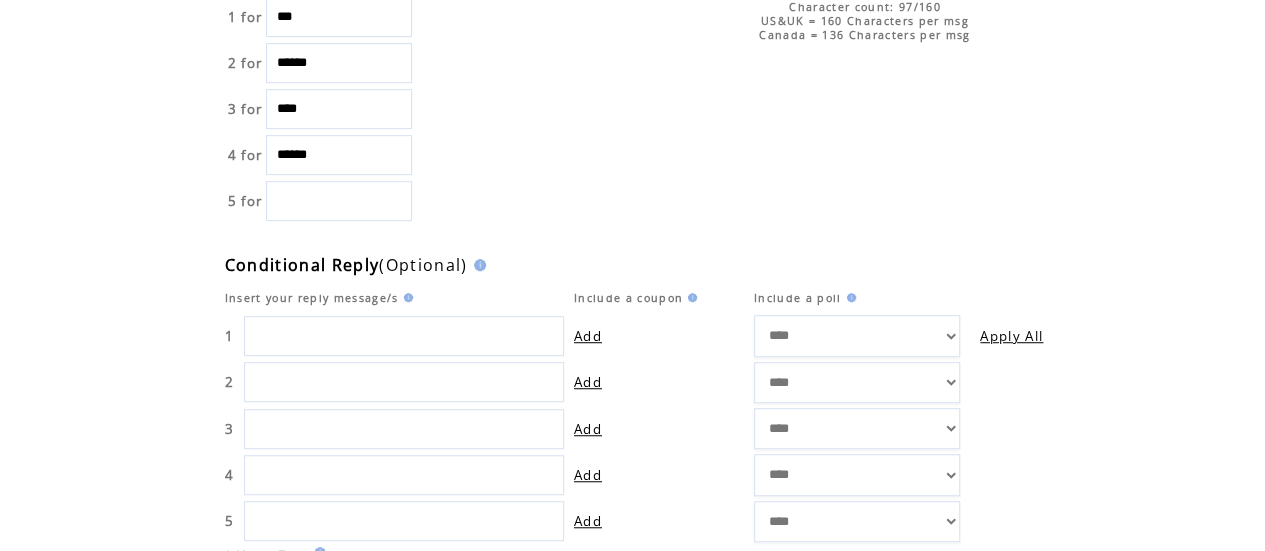 type 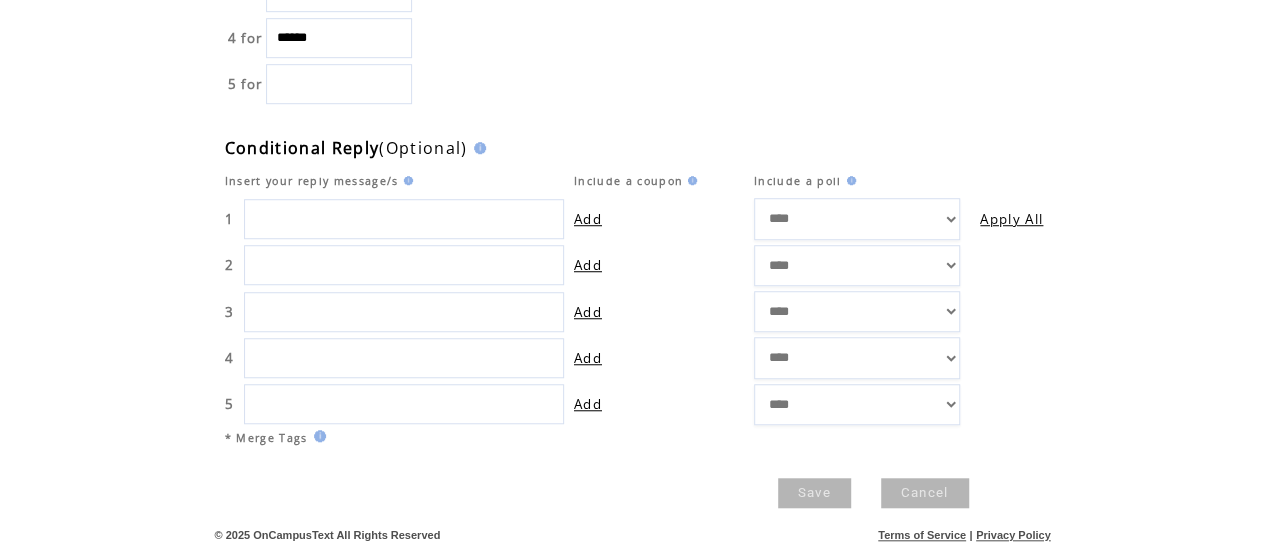 click on "Save" at bounding box center (814, 493) 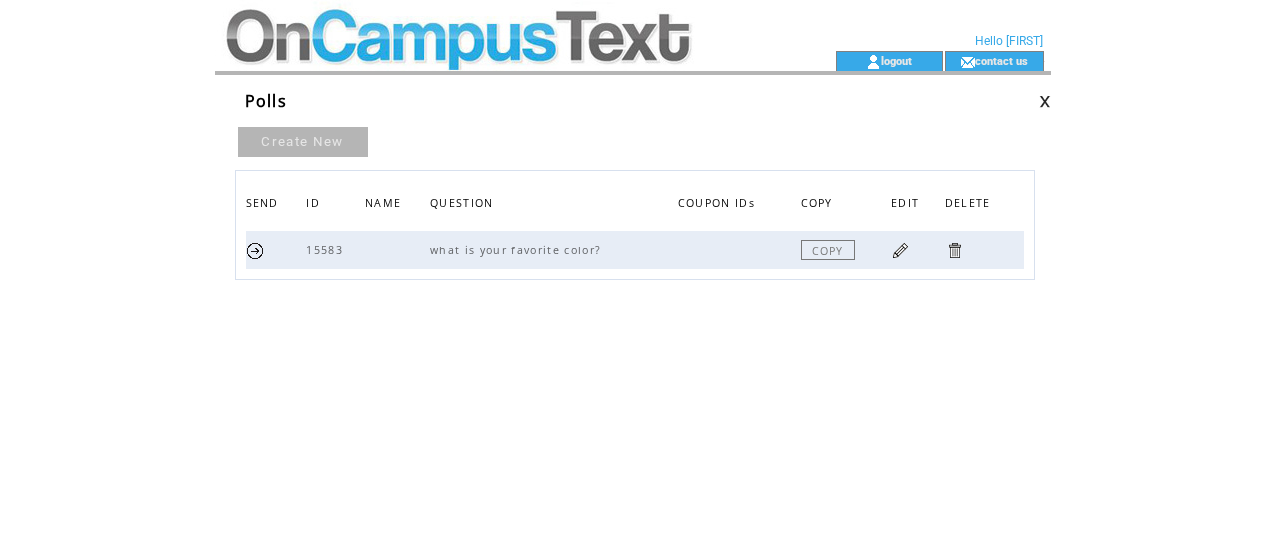 scroll, scrollTop: 0, scrollLeft: 0, axis: both 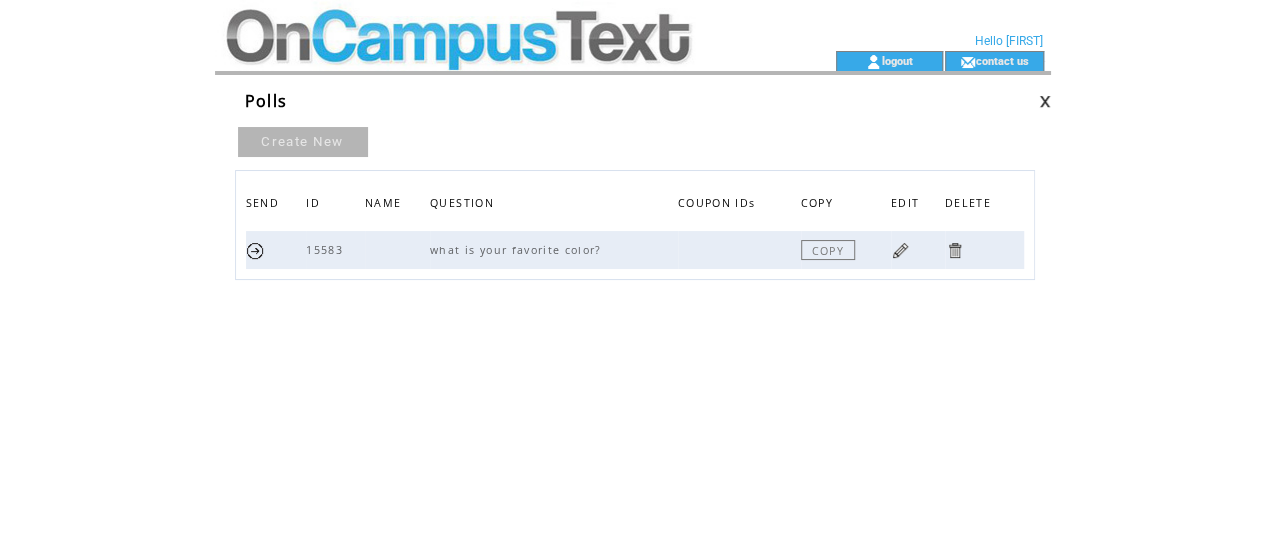 click at bounding box center (489, 25) 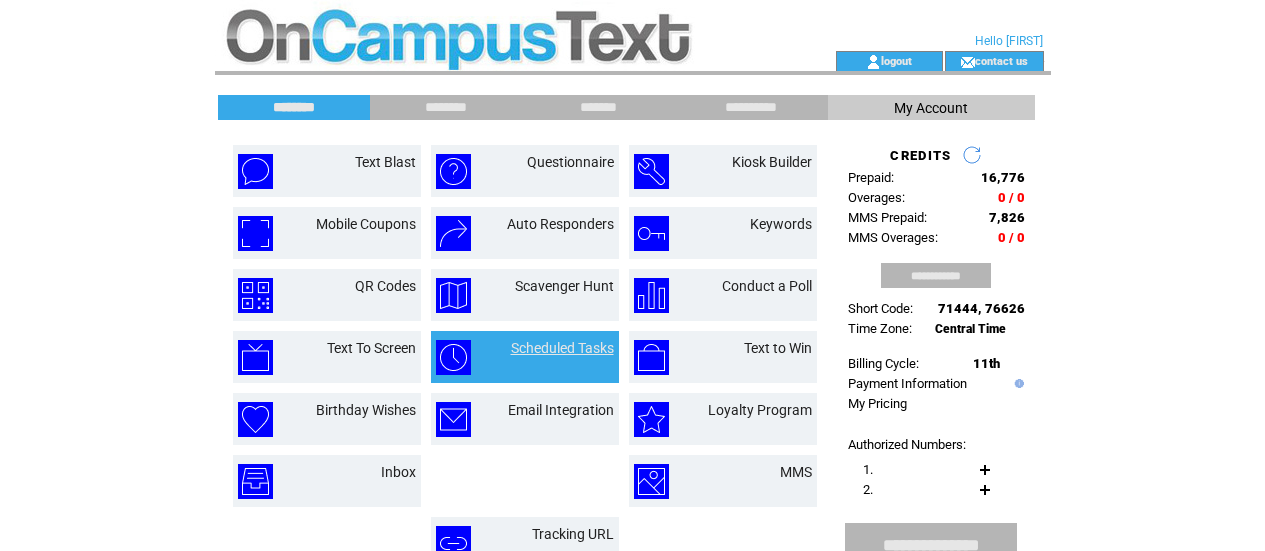 scroll, scrollTop: 0, scrollLeft: 0, axis: both 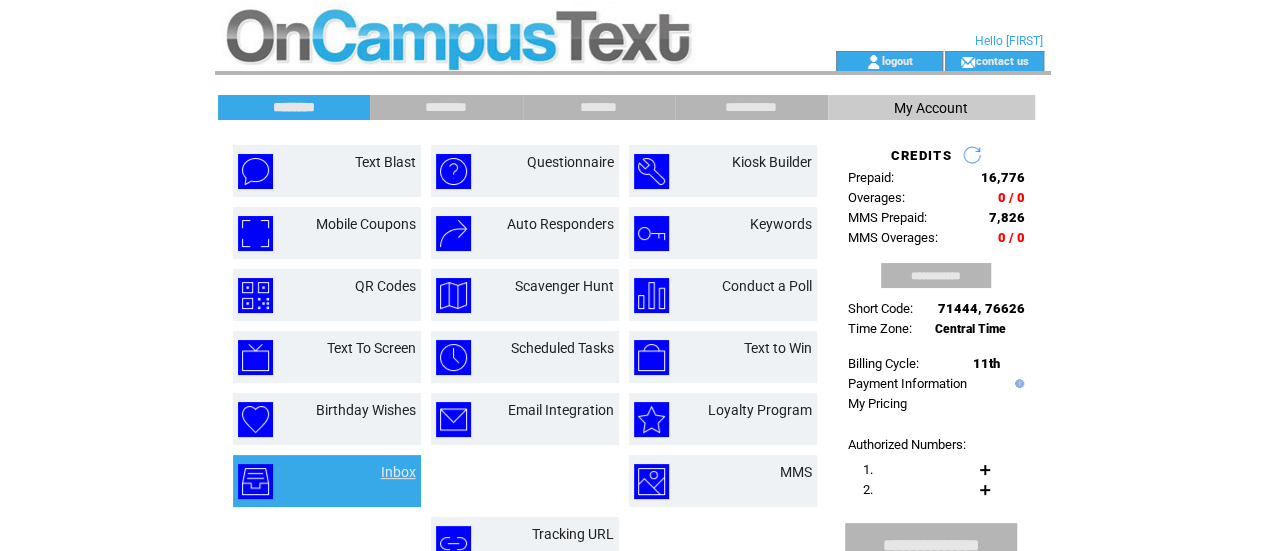 click on "Inbox" at bounding box center [398, 472] 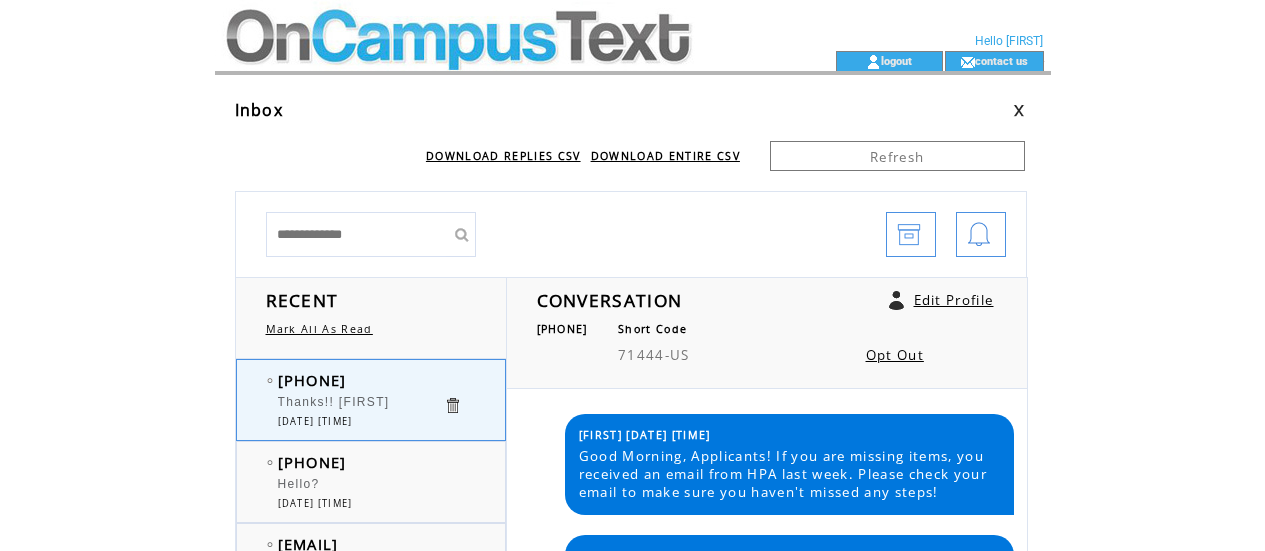 scroll, scrollTop: 0, scrollLeft: 0, axis: both 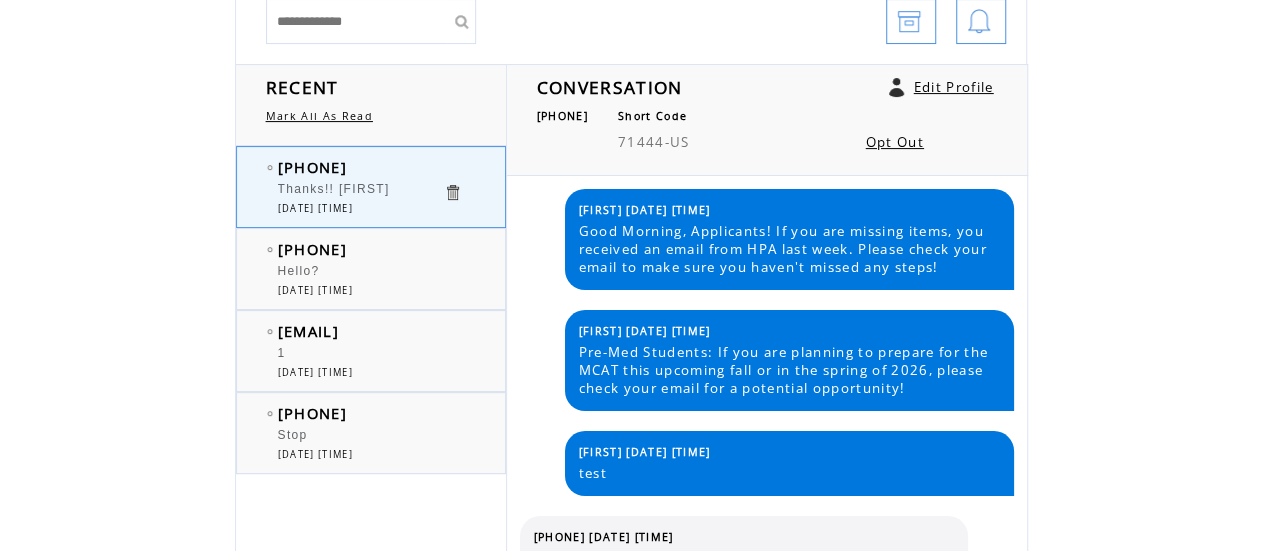 click on "1" at bounding box center [360, 356] 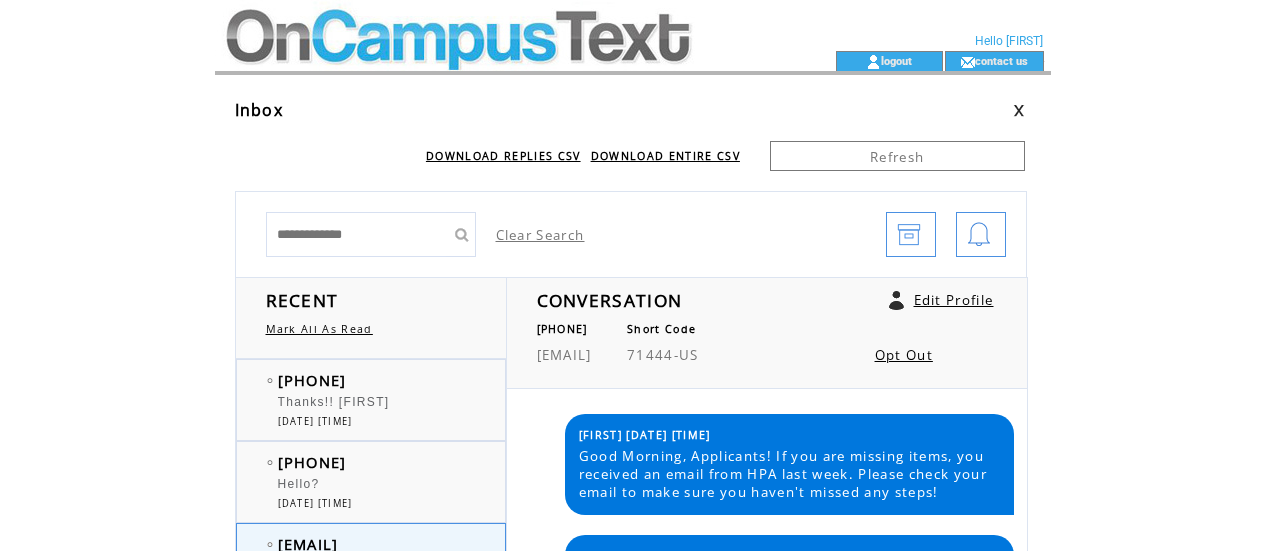 scroll, scrollTop: 0, scrollLeft: 0, axis: both 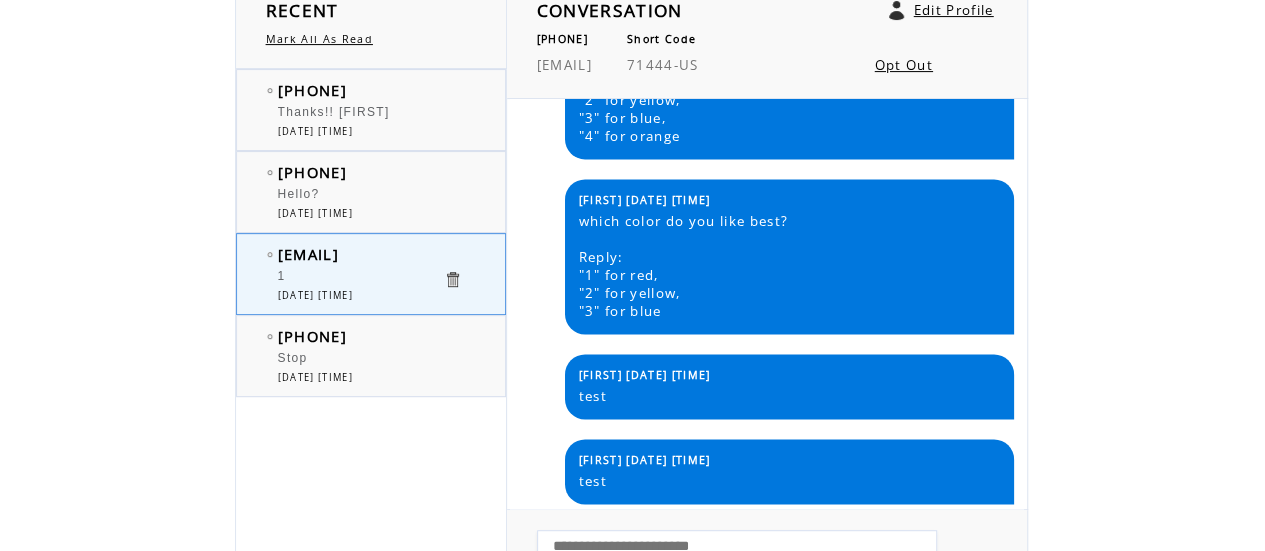 click on "Lauren 06/23/2025 10:57:05 AM
Good Morning, Applicants! If you are missing items, you received an email from HPA last week. Please check your email to make sure you haven't missed any steps!
Lauren 06/23/2025 10:57:24 AM
Good Morning, Applicants! If you are missing items, you received an email from HPA last week. Please check your email to make sure you haven't missed any steps!
Lauren 06/27/2025 04:40:18 PM
Good Evening! If you are planning to prepare for the MCAT this upcoming fall or the spring of 2026, please check your email for a potential opportunity!
Lauren 06/27/2025 04:42:00 PM
Pre-Med Students: If you are planning to prepare for the MCAT this upcoming fall or in the spring of 2026, please check your email for a potential opportunity!
Lauren 07/09/2025 05:31:59 PM
test
Lauren 07/09/2025 06:11:32 PM
which color do you like best? Reply: "1" for red,  "2" for yellow,  "3" for blue
(732) 766-4562 07/09/2025 06:11:56 PM
1
Lauren 07/09/2025 06:17:35 PM
Reply: "1" for red," at bounding box center (767, 304) 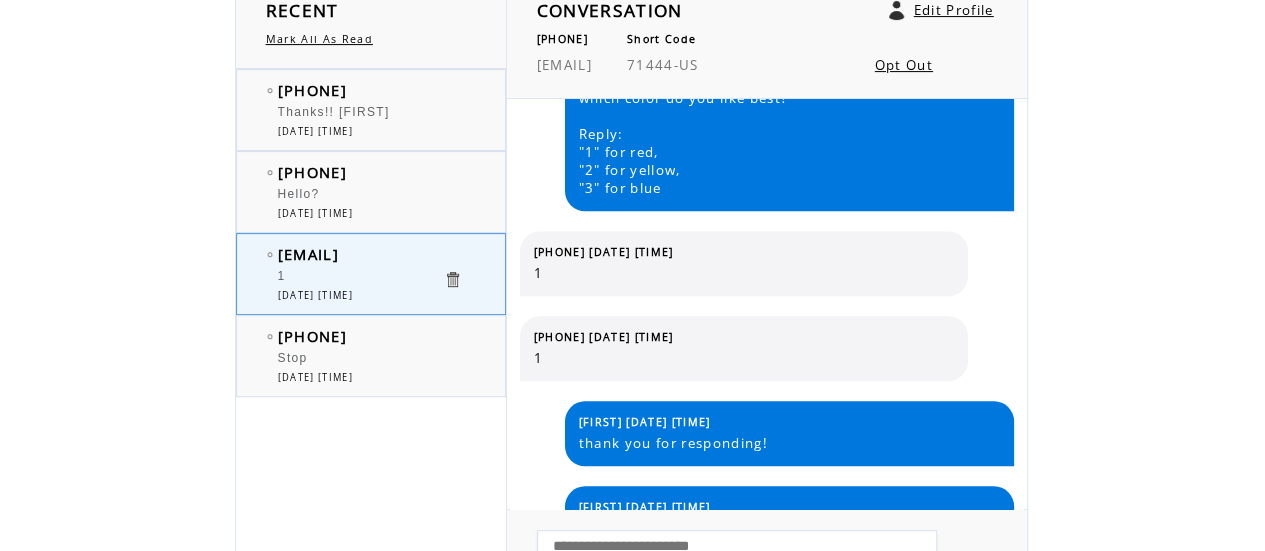 scroll, scrollTop: 1346, scrollLeft: 0, axis: vertical 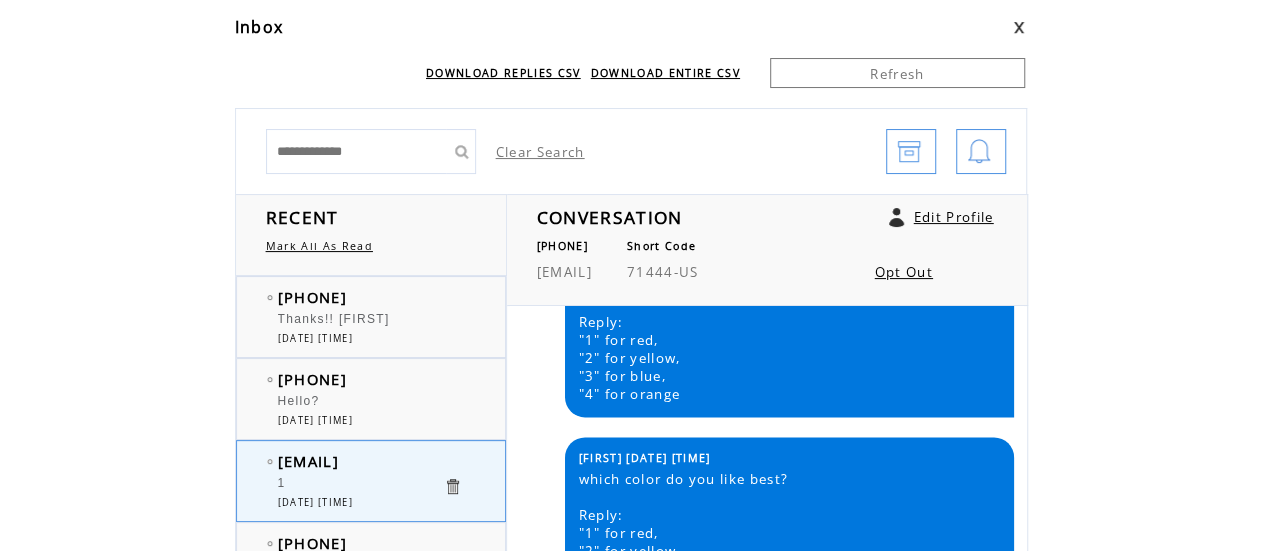 click at bounding box center (979, 152) 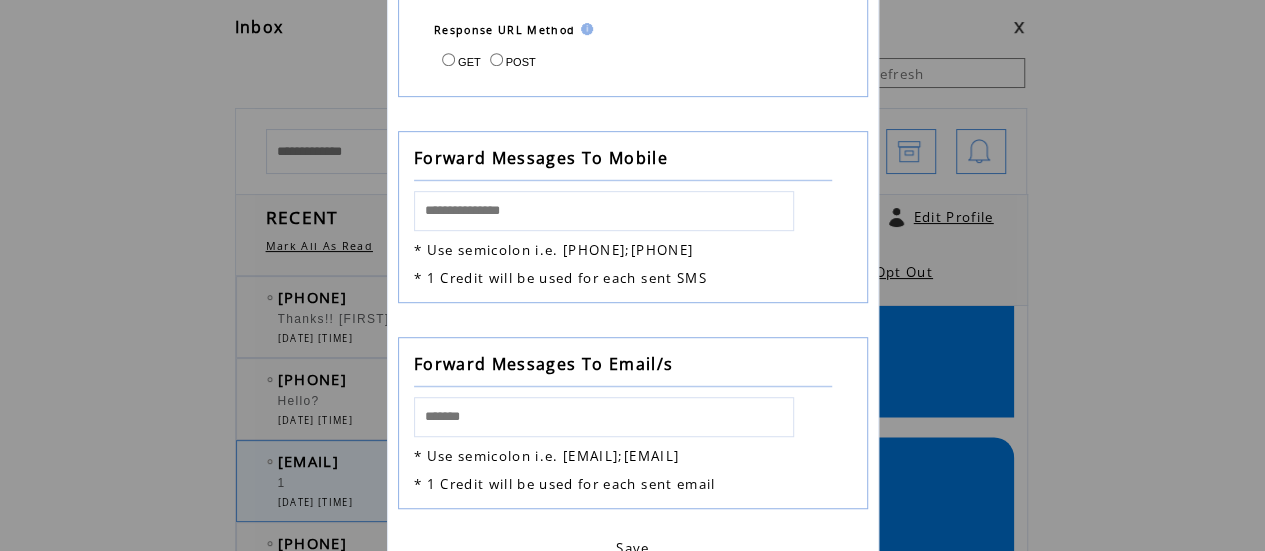 scroll, scrollTop: 445, scrollLeft: 0, axis: vertical 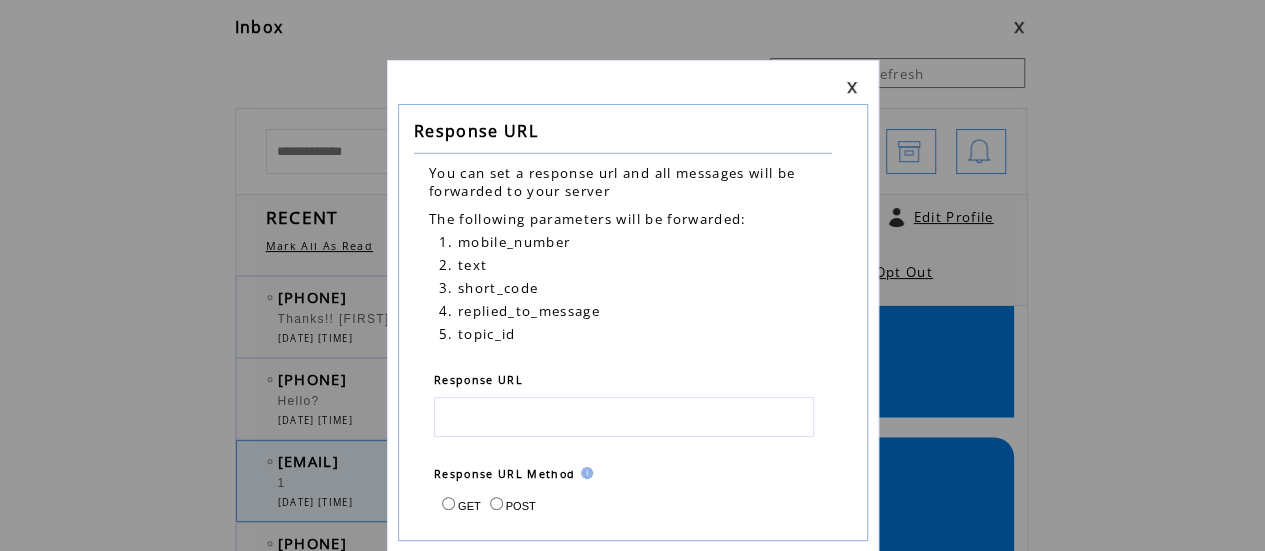 click at bounding box center (852, 87) 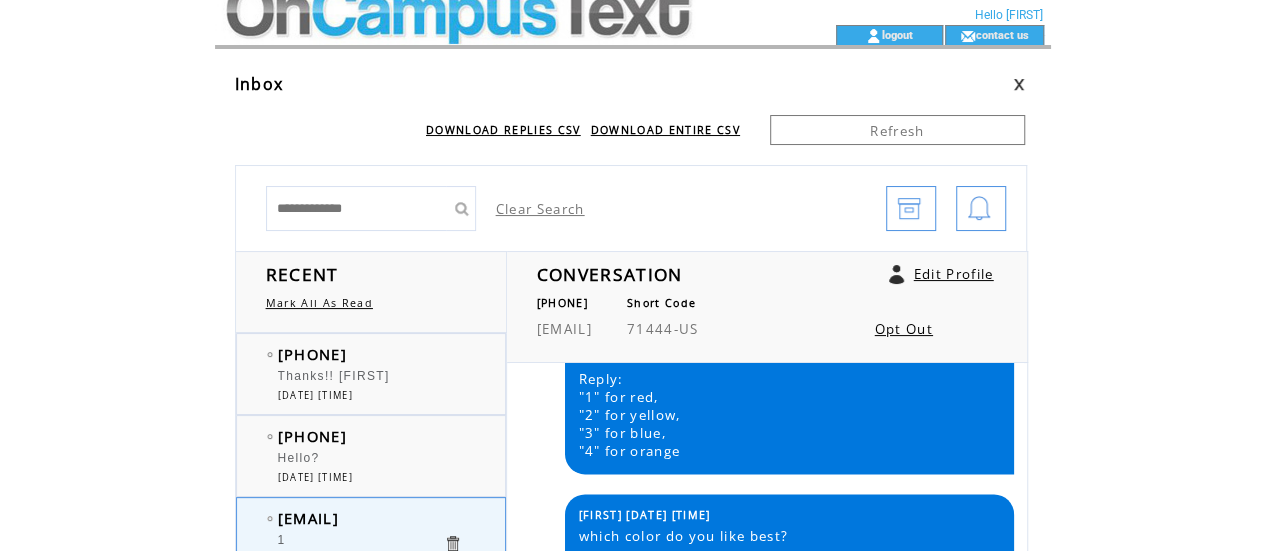 scroll, scrollTop: 0, scrollLeft: 0, axis: both 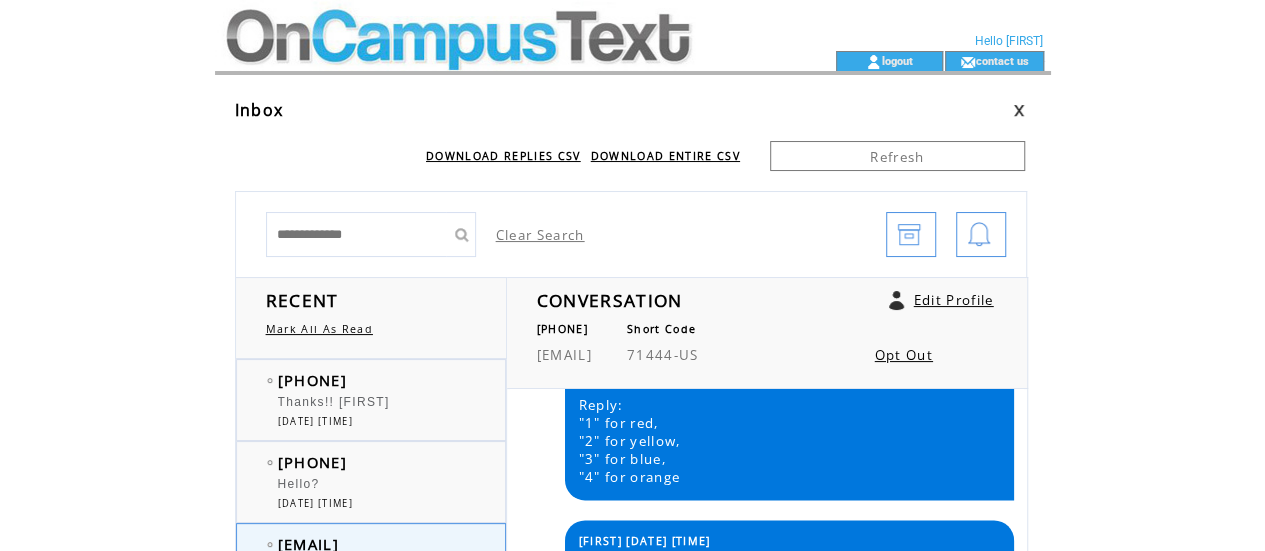 click at bounding box center (489, 61) 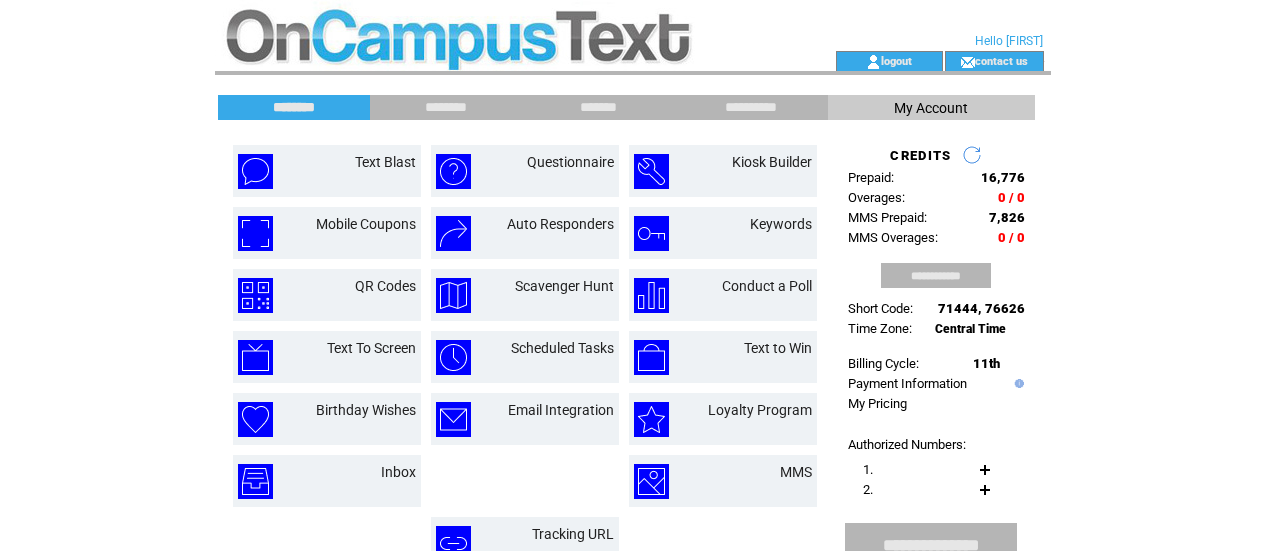 scroll, scrollTop: 0, scrollLeft: 0, axis: both 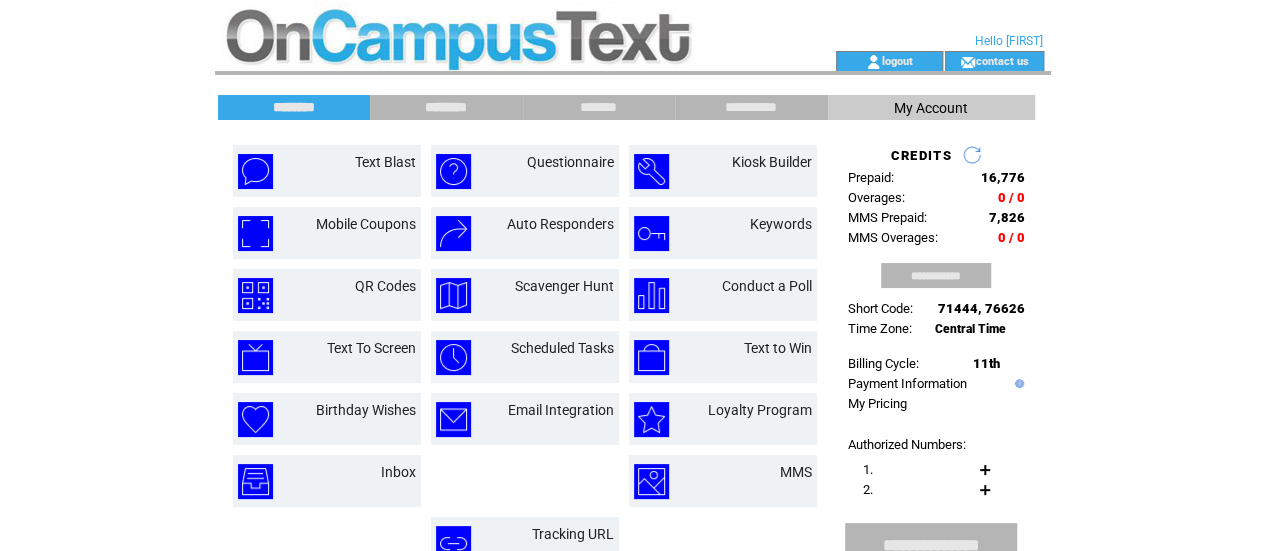 click on "********" at bounding box center (446, 107) 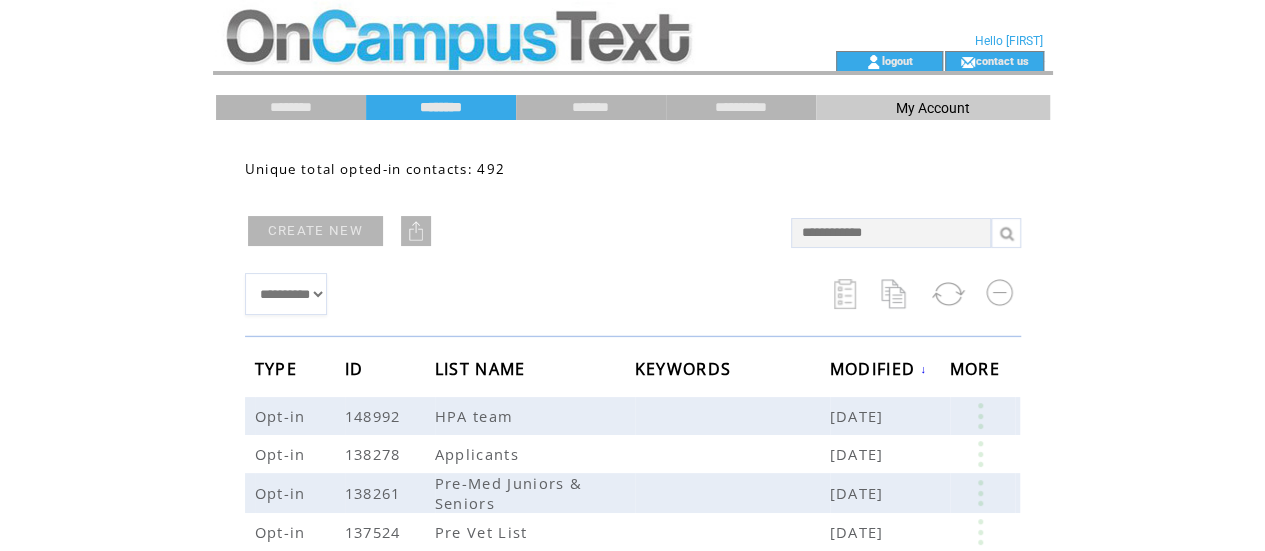 click at bounding box center (416, 231) 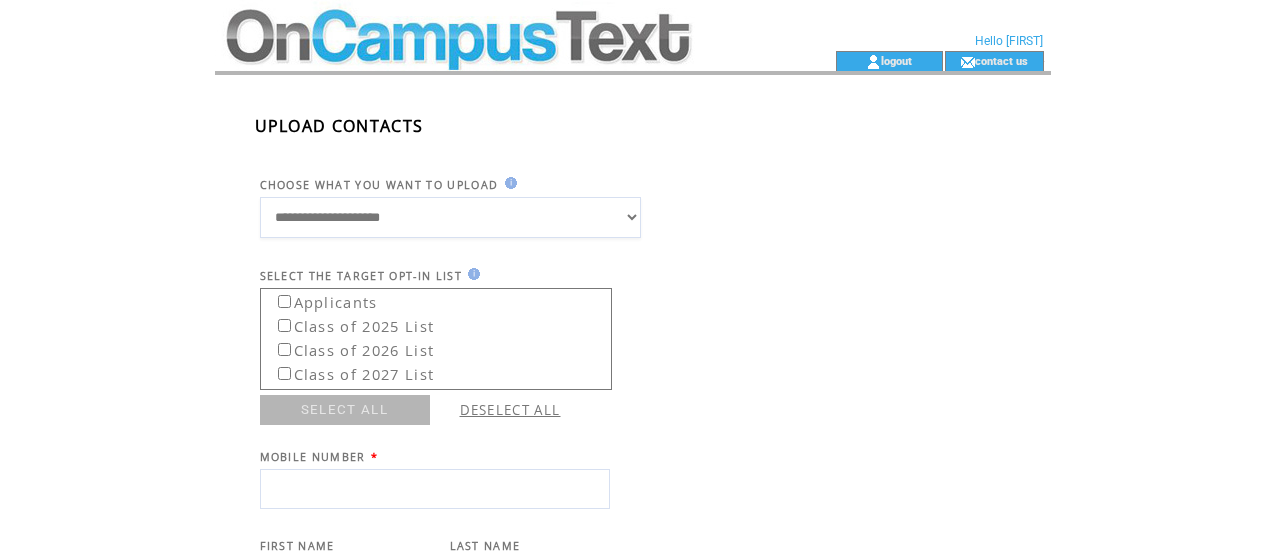 scroll, scrollTop: 0, scrollLeft: 0, axis: both 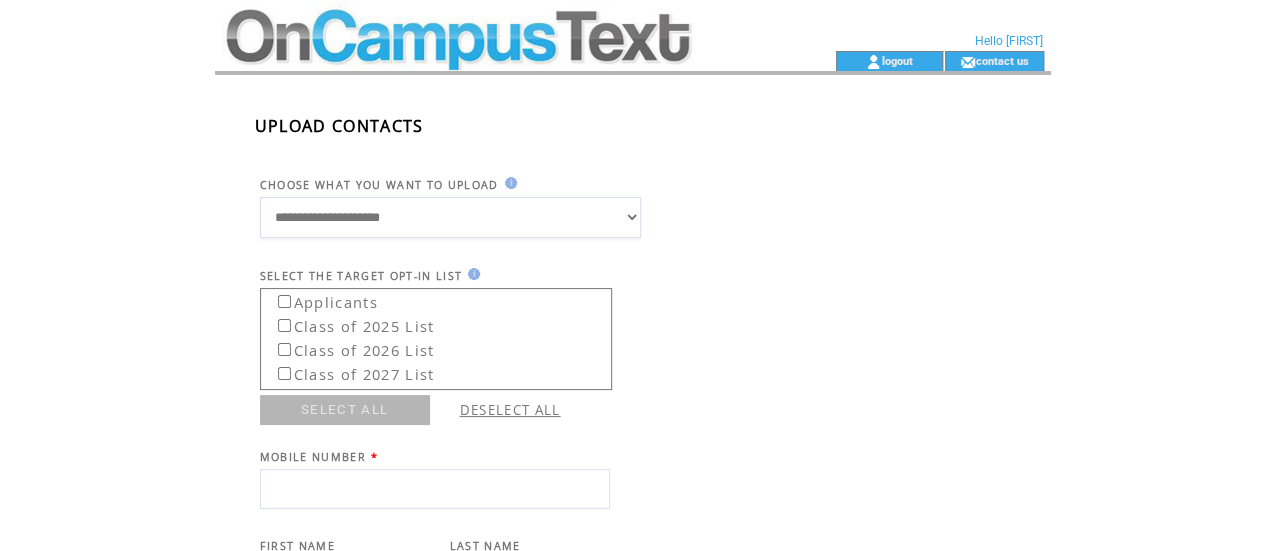click on "**********" at bounding box center (450, 217) 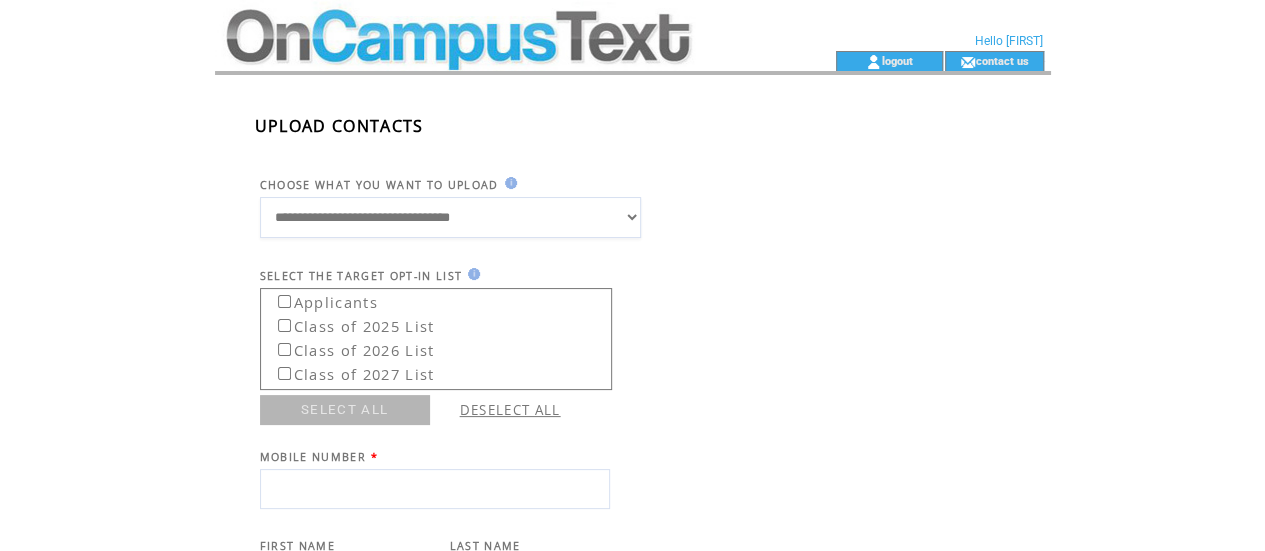 click on "**********" at bounding box center (450, 217) 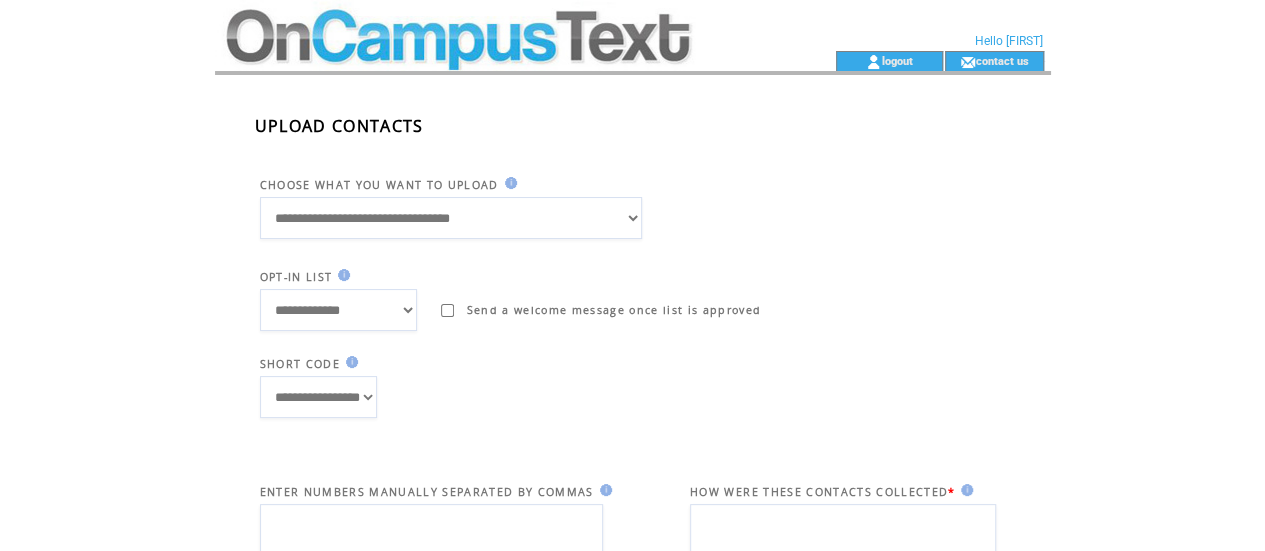 drag, startPoint x: 551, startPoint y: 219, endPoint x: 305, endPoint y: 197, distance: 246.98178 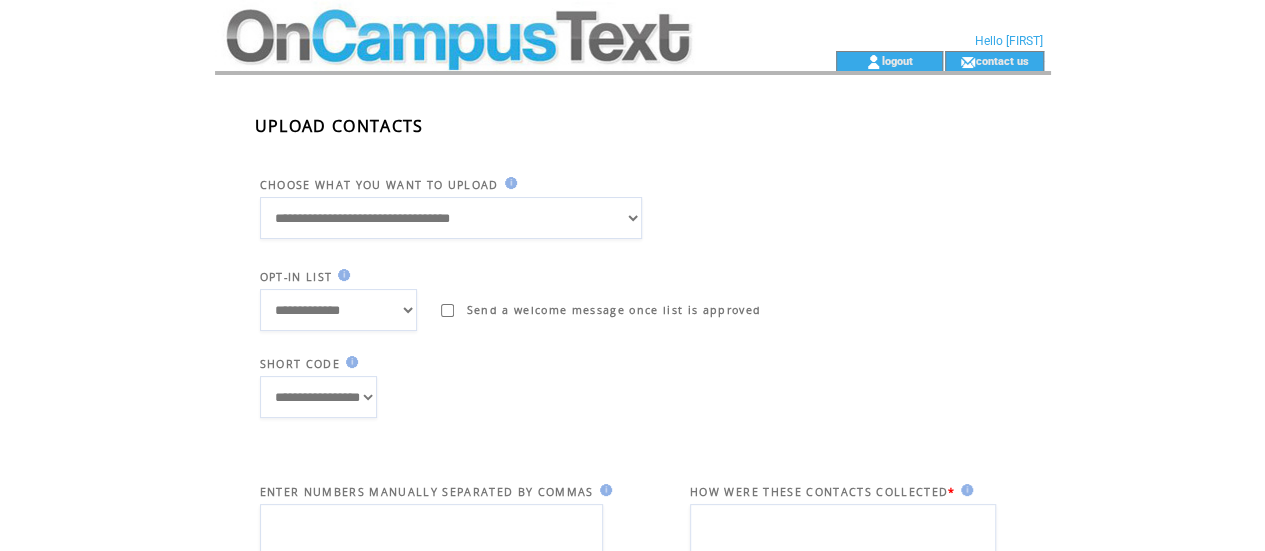 click on "**********" at bounding box center [451, 218] 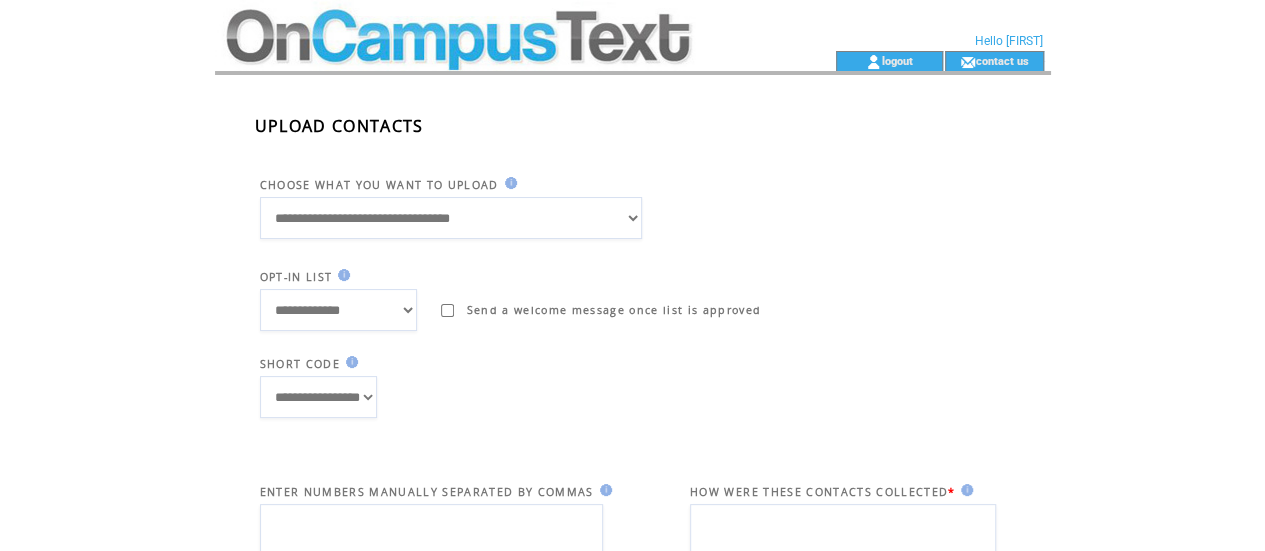 click on "**********" at bounding box center [451, 218] 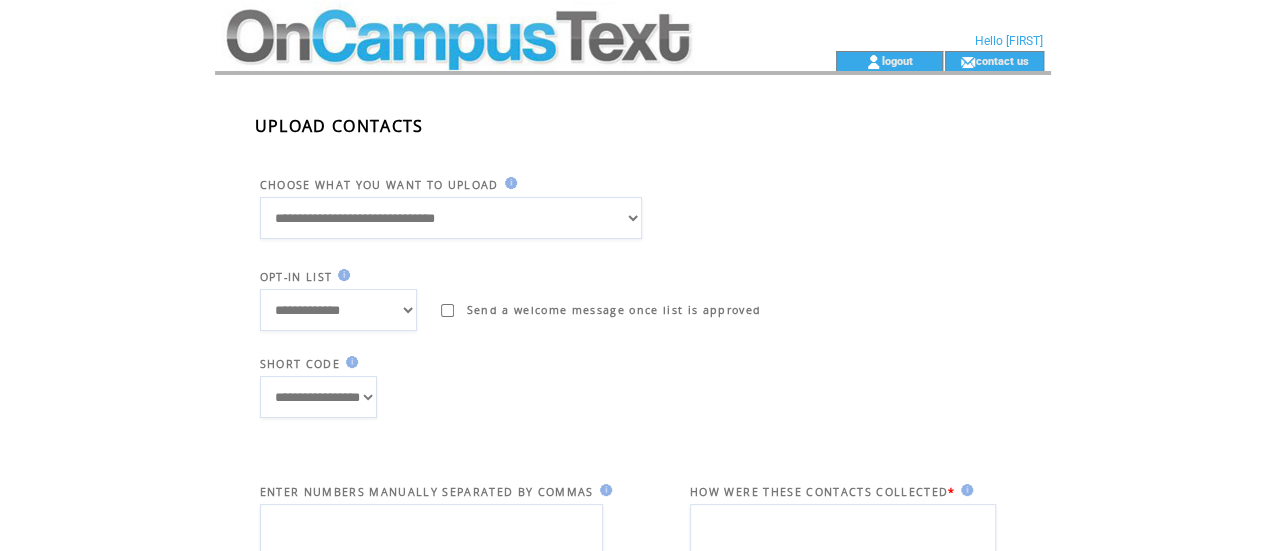 click on "**********" at bounding box center [451, 218] 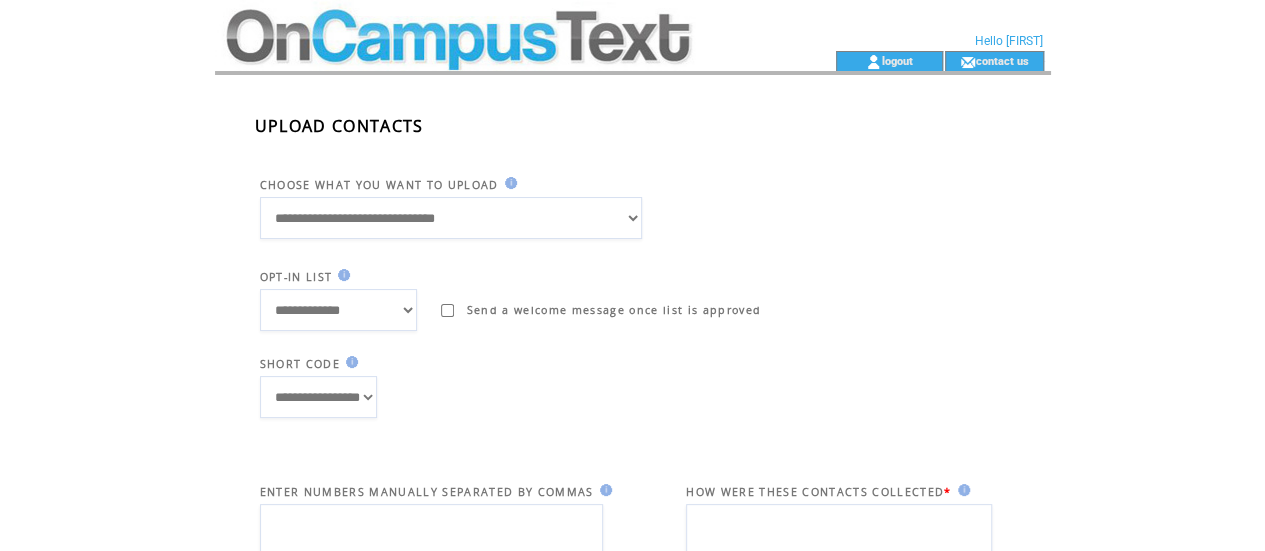 click on "**********" at bounding box center (451, 218) 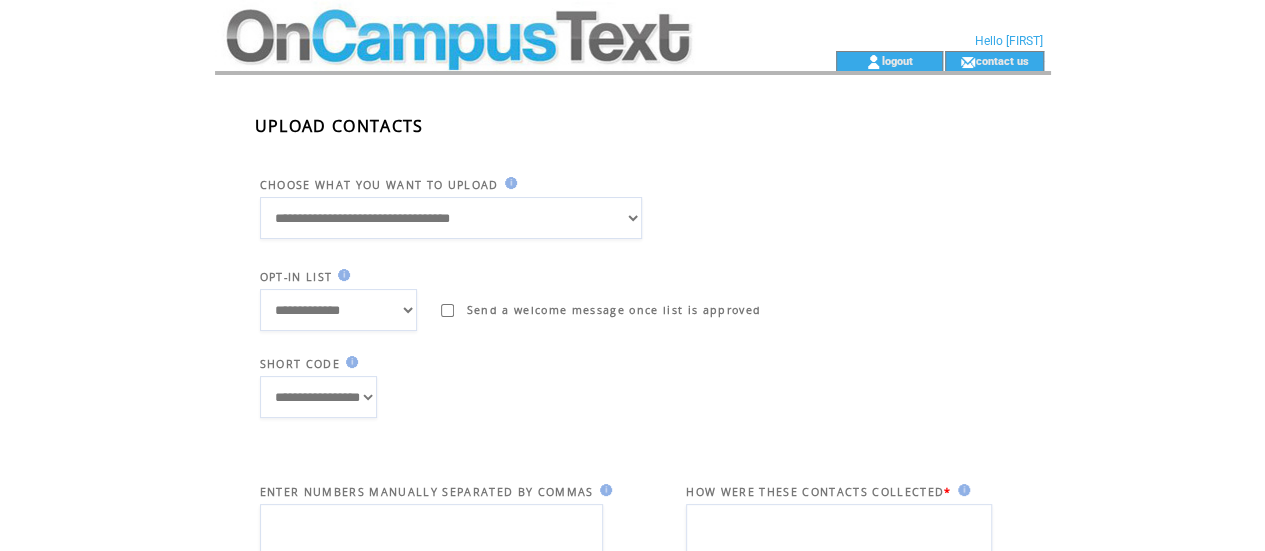 click on "**********" at bounding box center (451, 218) 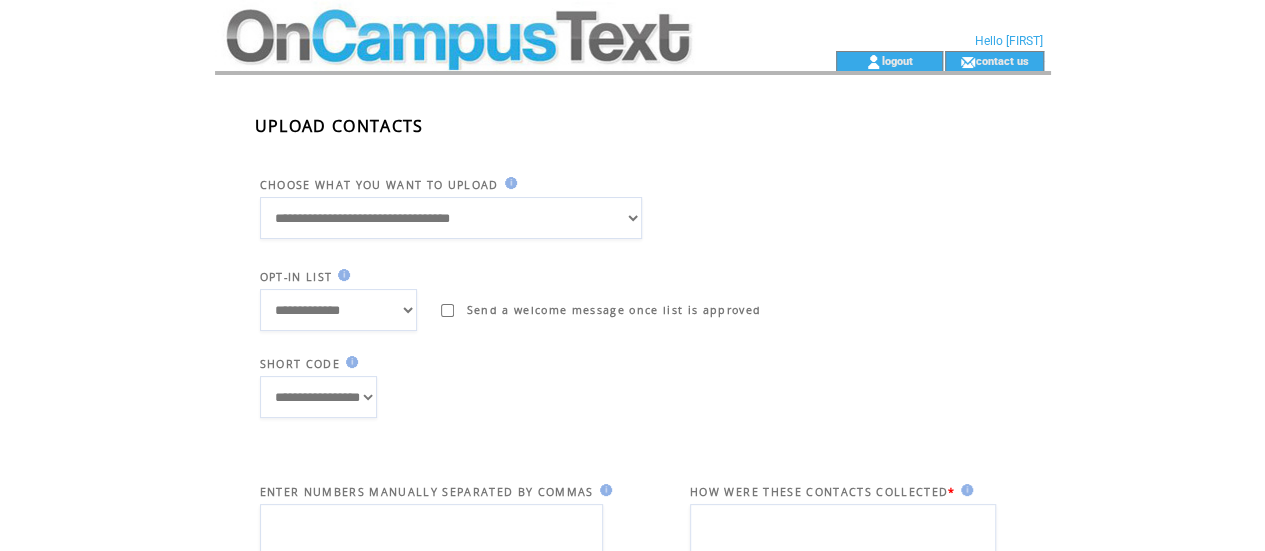 click on "**********" at bounding box center (338, 310) 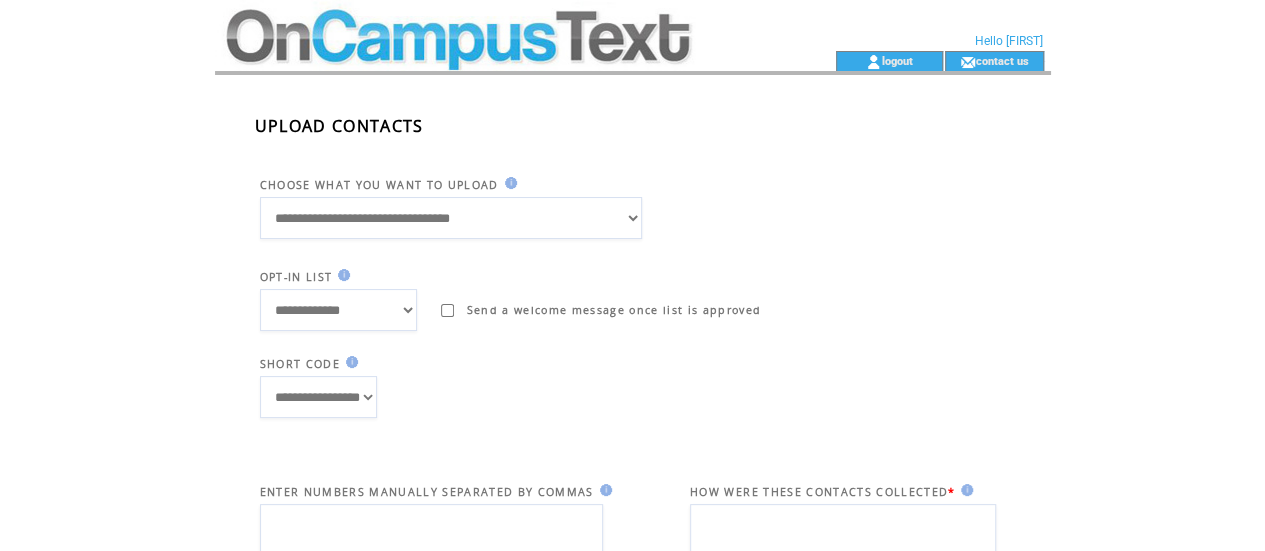 click on "**********" at bounding box center (318, 397) 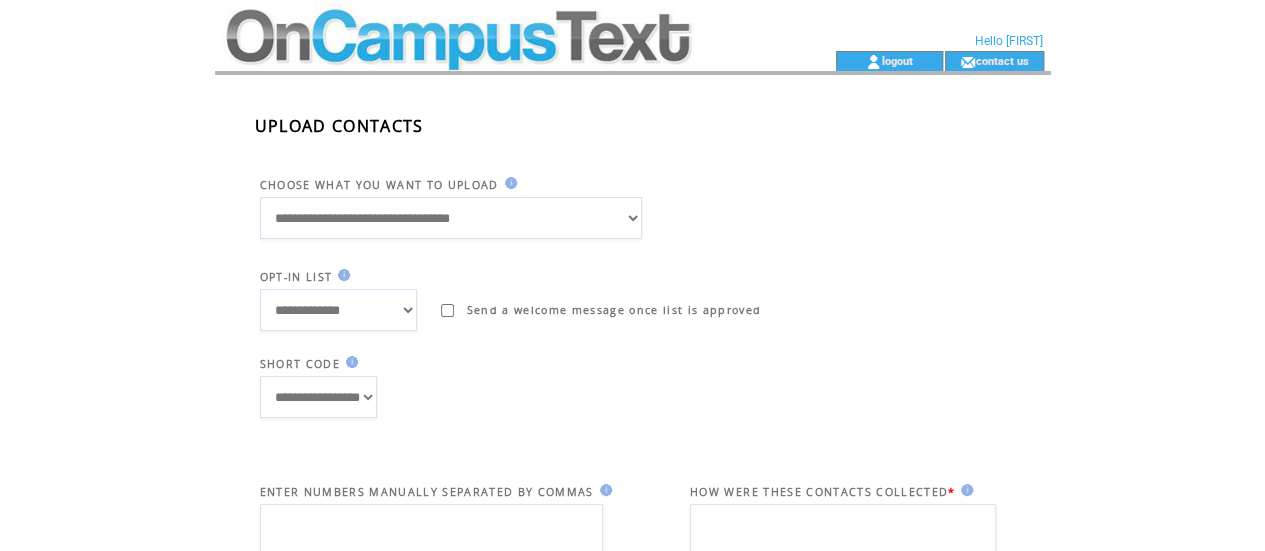 select on "********" 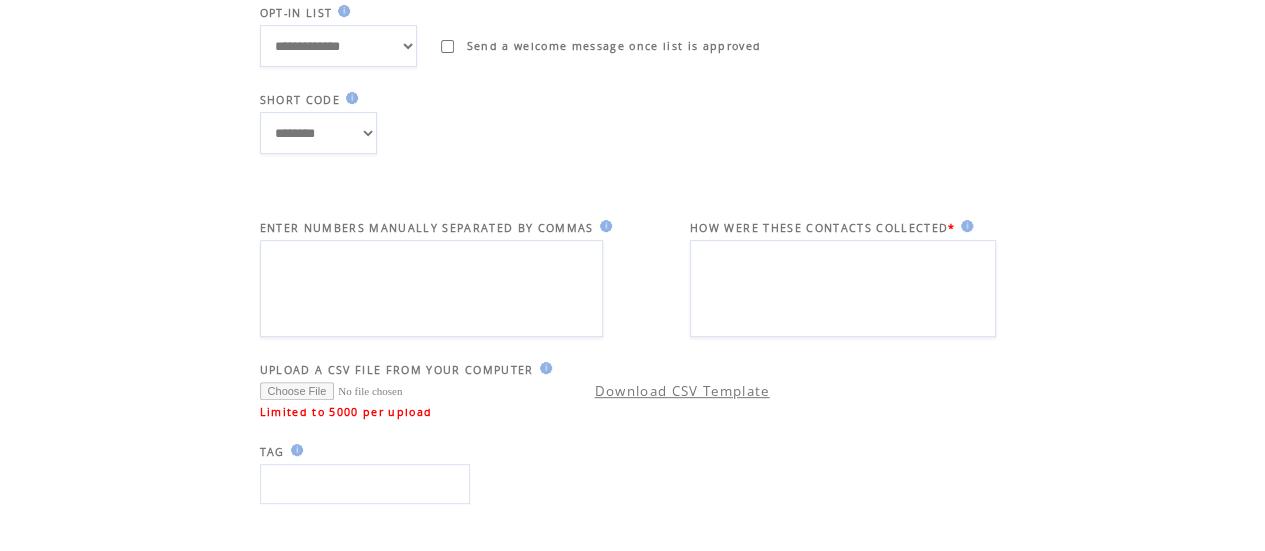 scroll, scrollTop: 0, scrollLeft: 0, axis: both 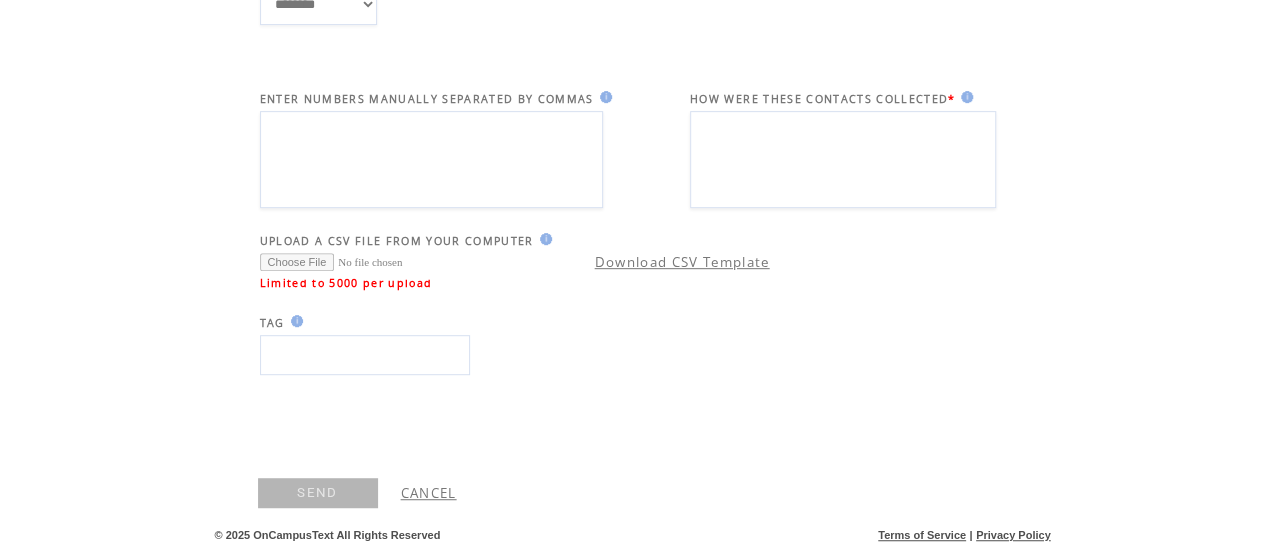 click at bounding box center [402, 262] 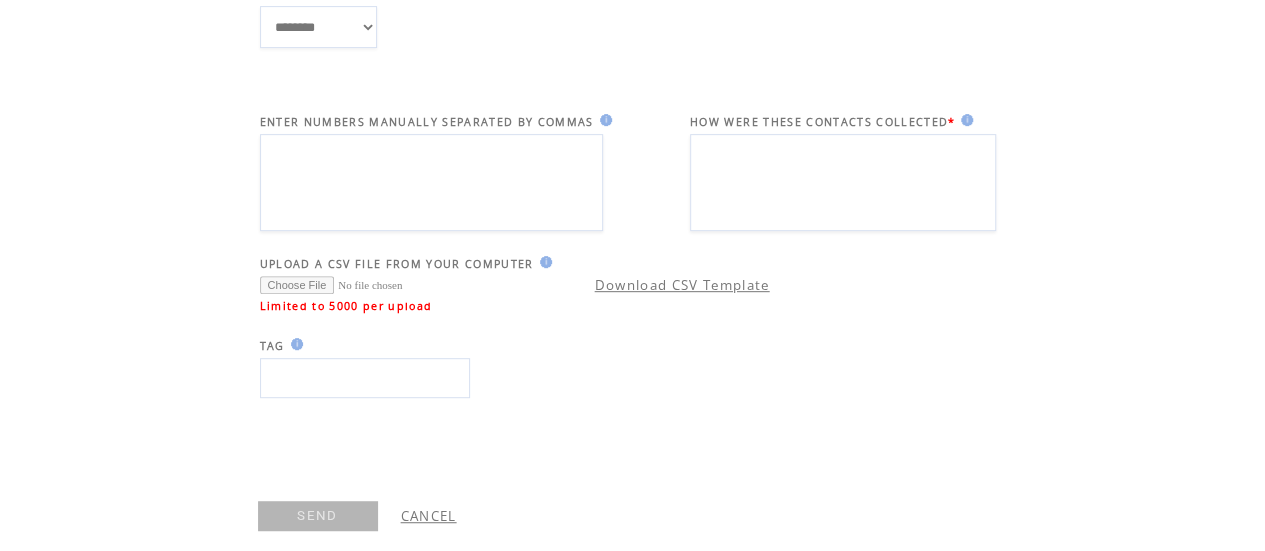 scroll, scrollTop: 418, scrollLeft: 0, axis: vertical 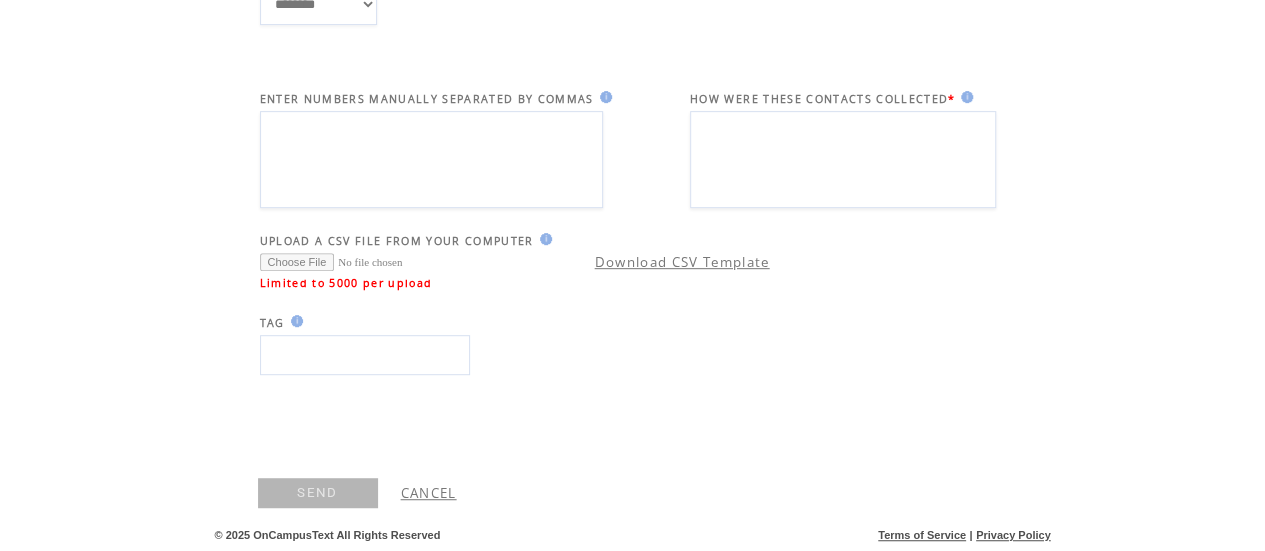 click at bounding box center (402, 262) 